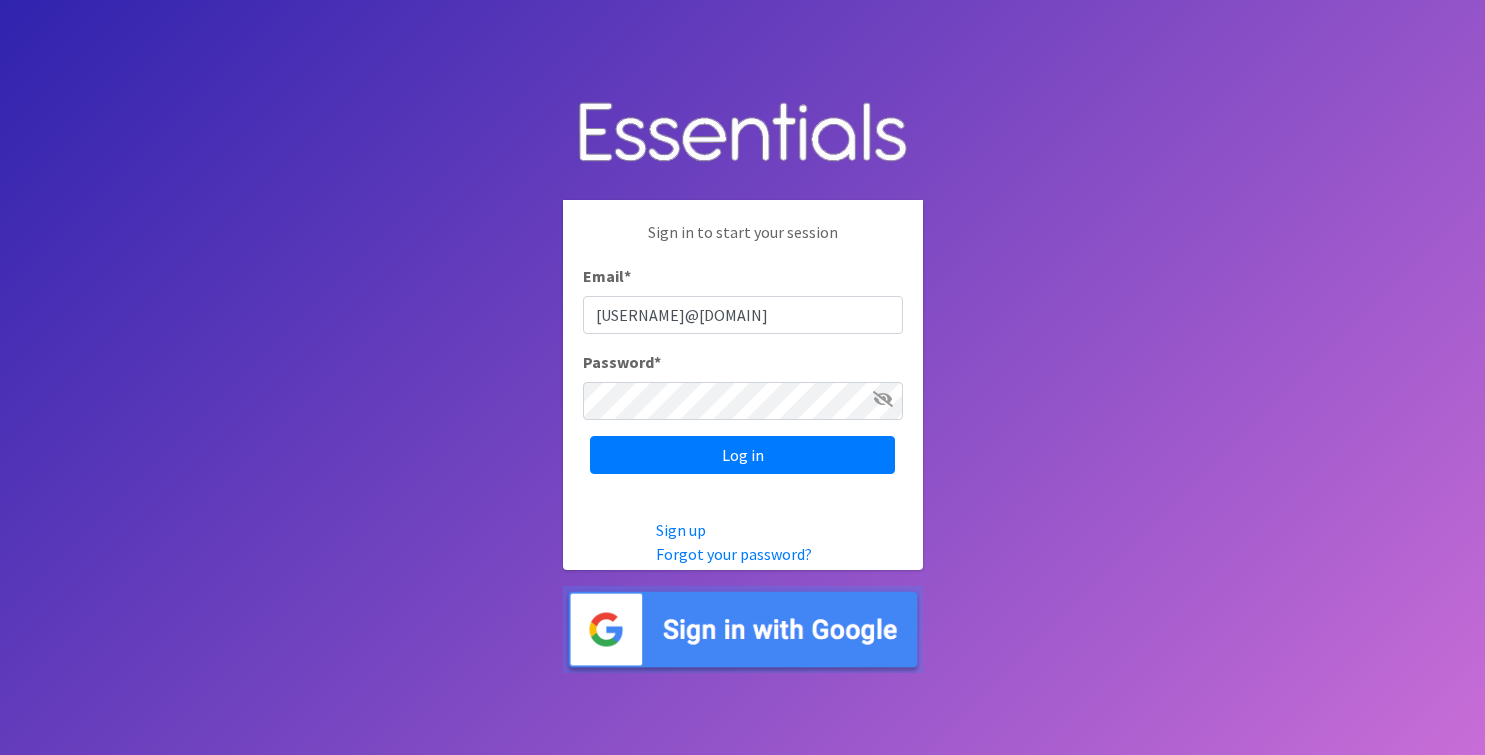 scroll, scrollTop: 0, scrollLeft: 0, axis: both 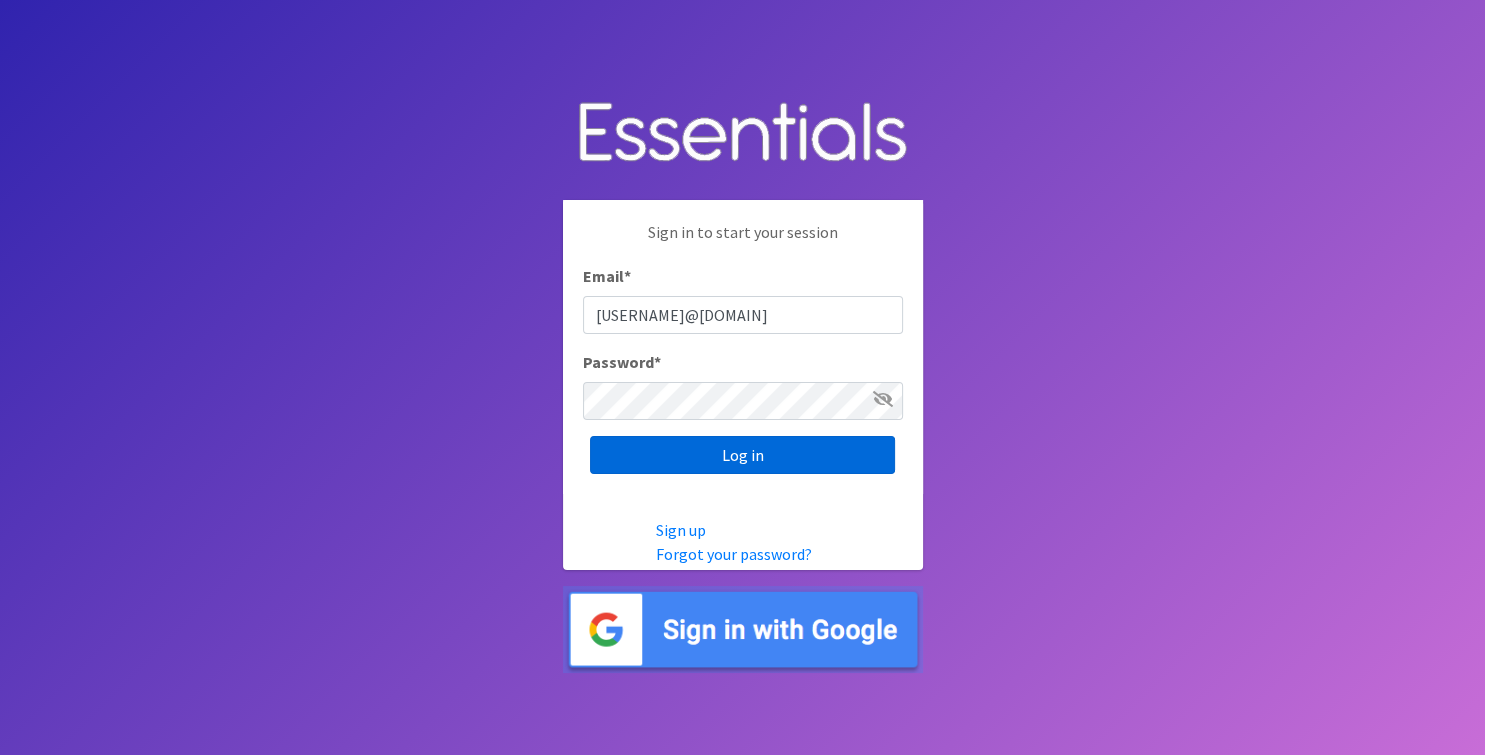 click on "Log in" at bounding box center (742, 455) 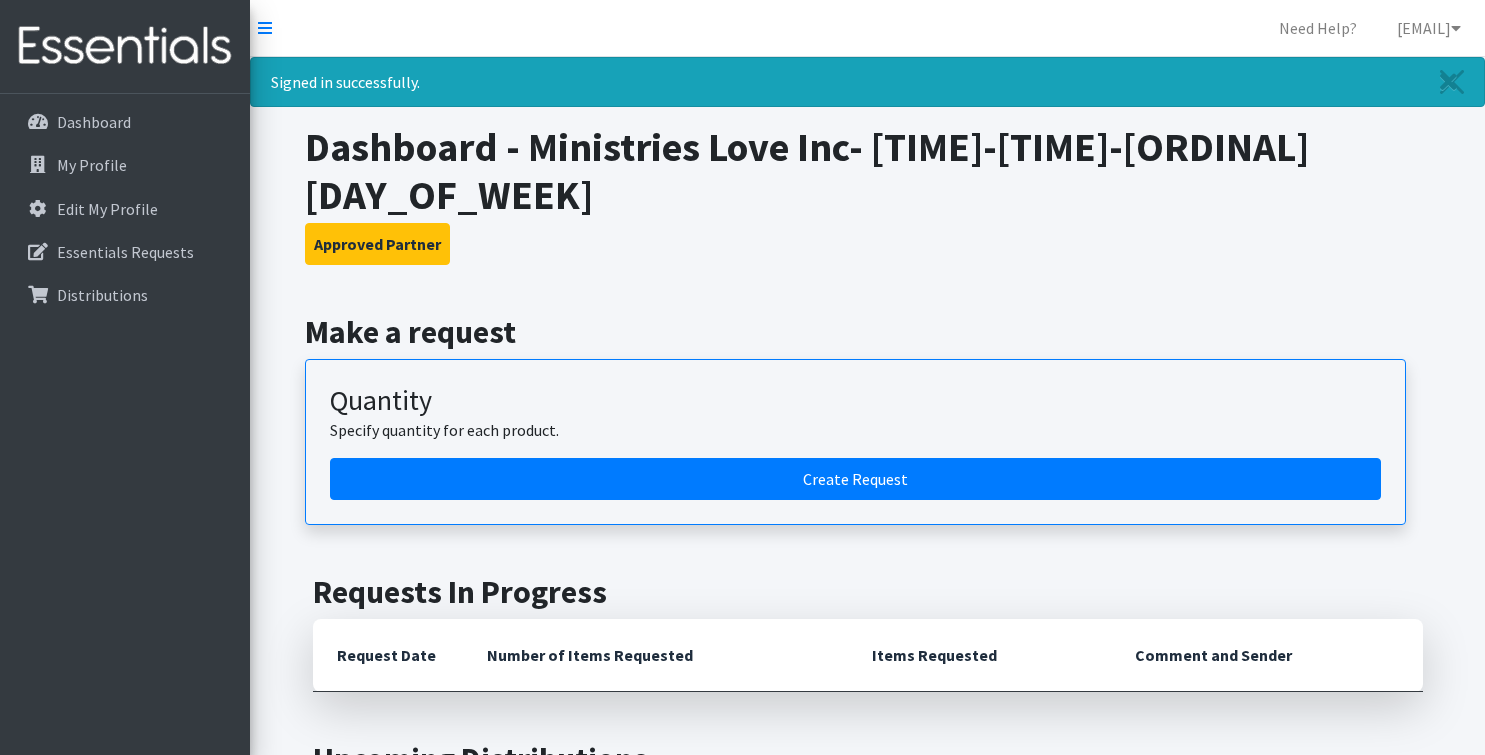 scroll, scrollTop: 0, scrollLeft: 0, axis: both 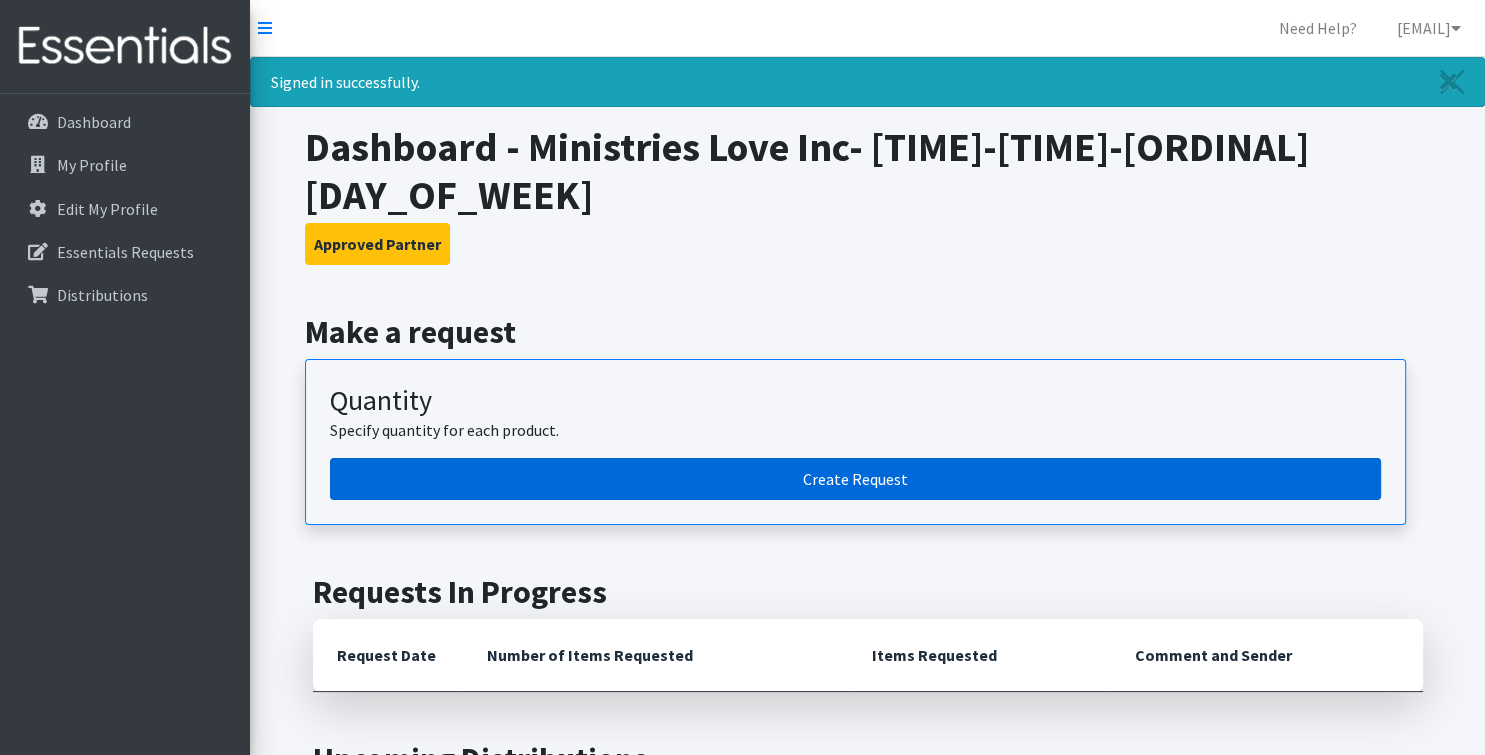 click on "Create Request" at bounding box center [855, 479] 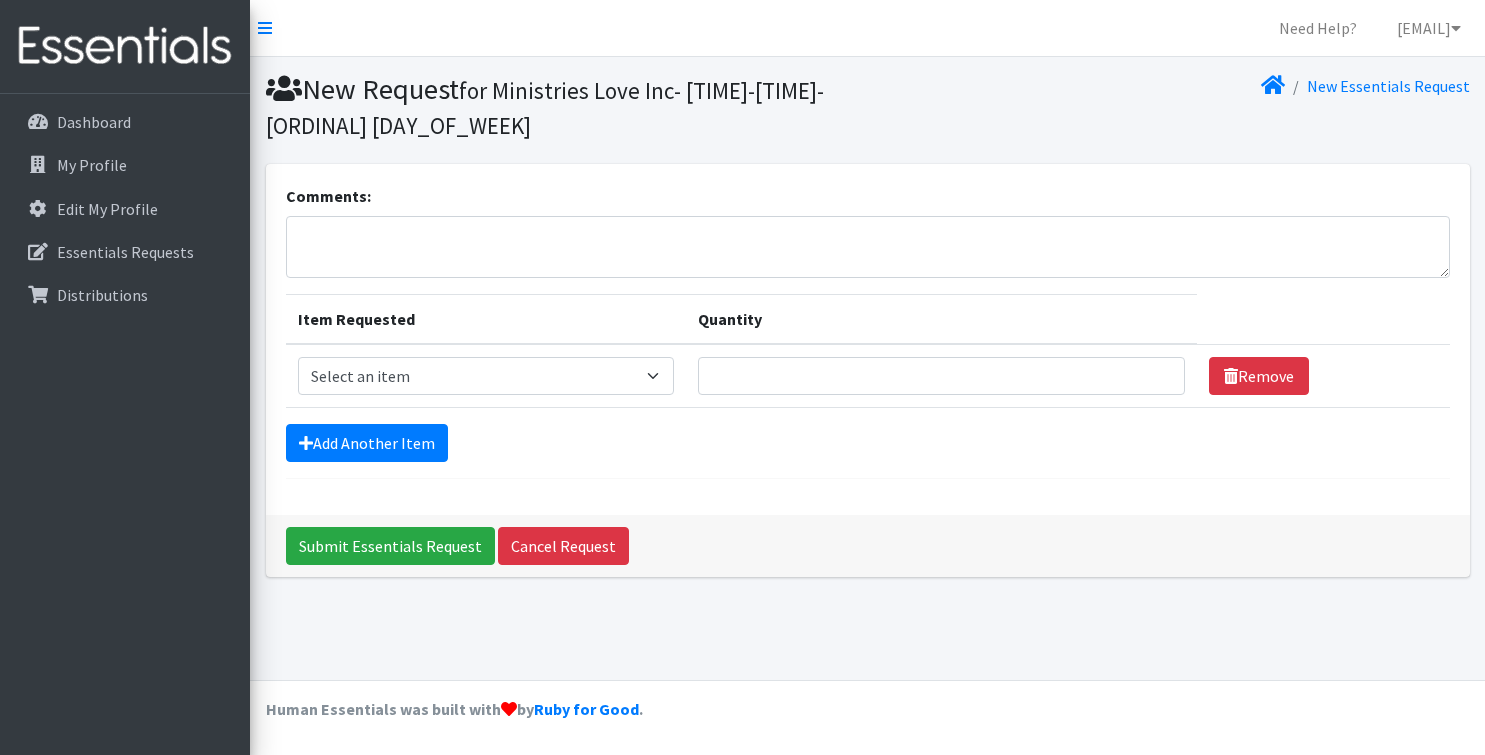 scroll, scrollTop: 0, scrollLeft: 0, axis: both 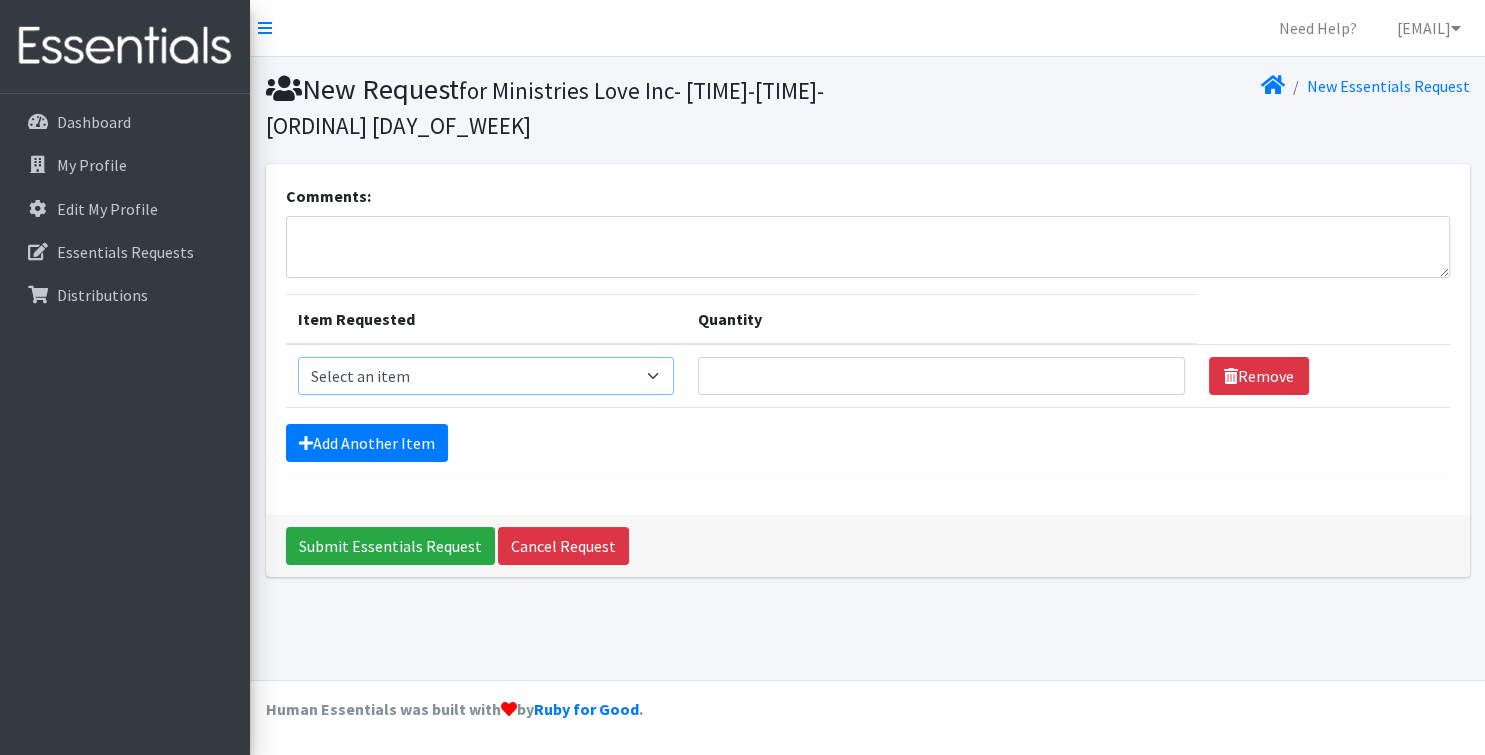 click on "Select an item
Kids (Newborn)
Kids (Size 1)
Kids (Size 2)
Kids (Size 3)
Kids (Size 4)
Kids (Size 5)
Kids (Size 6)
Kids Pull-Ups (2T-3T)
Kids Pull-Ups (3T-4T)
Kids Pull-Ups (4T-5T)
Wipes (Baby)" at bounding box center [486, 376] 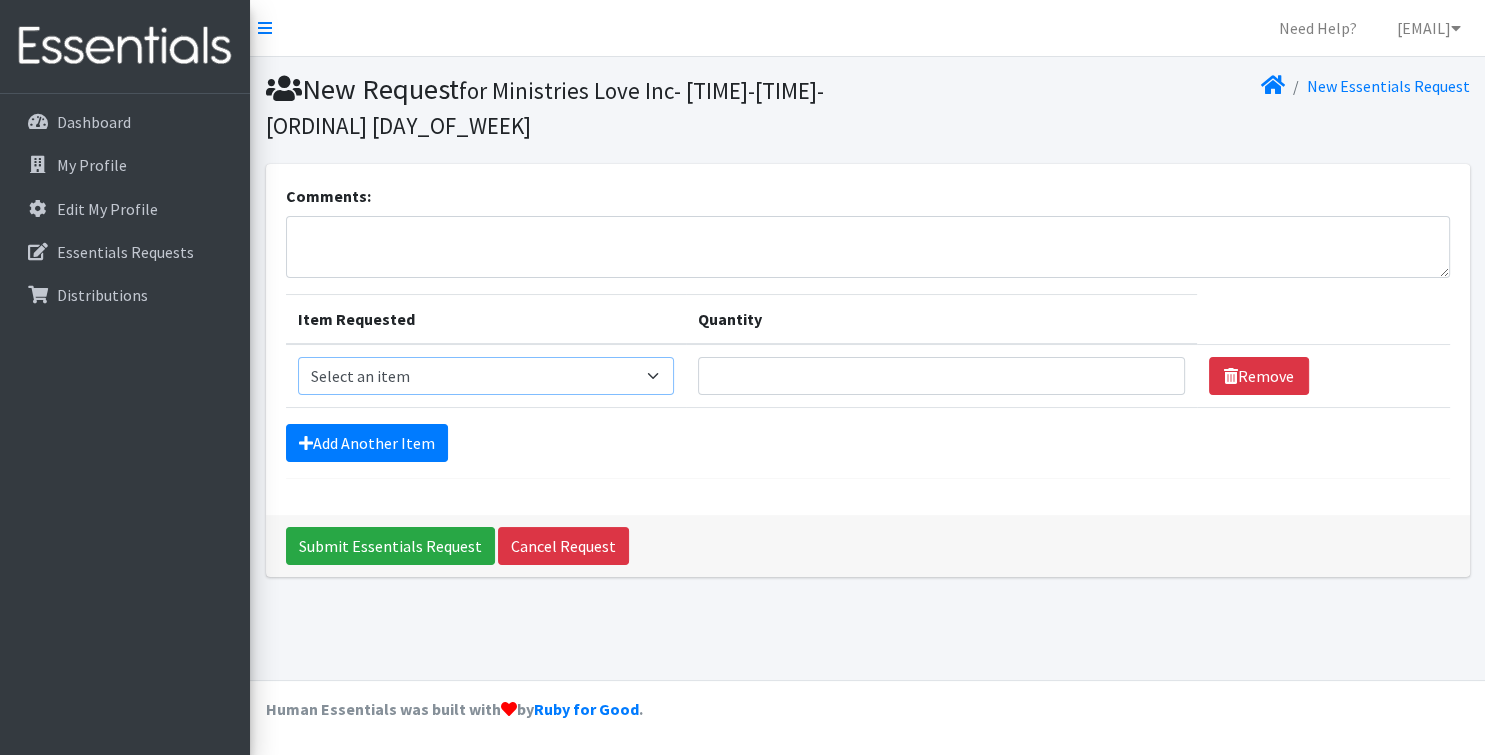 select on "3419" 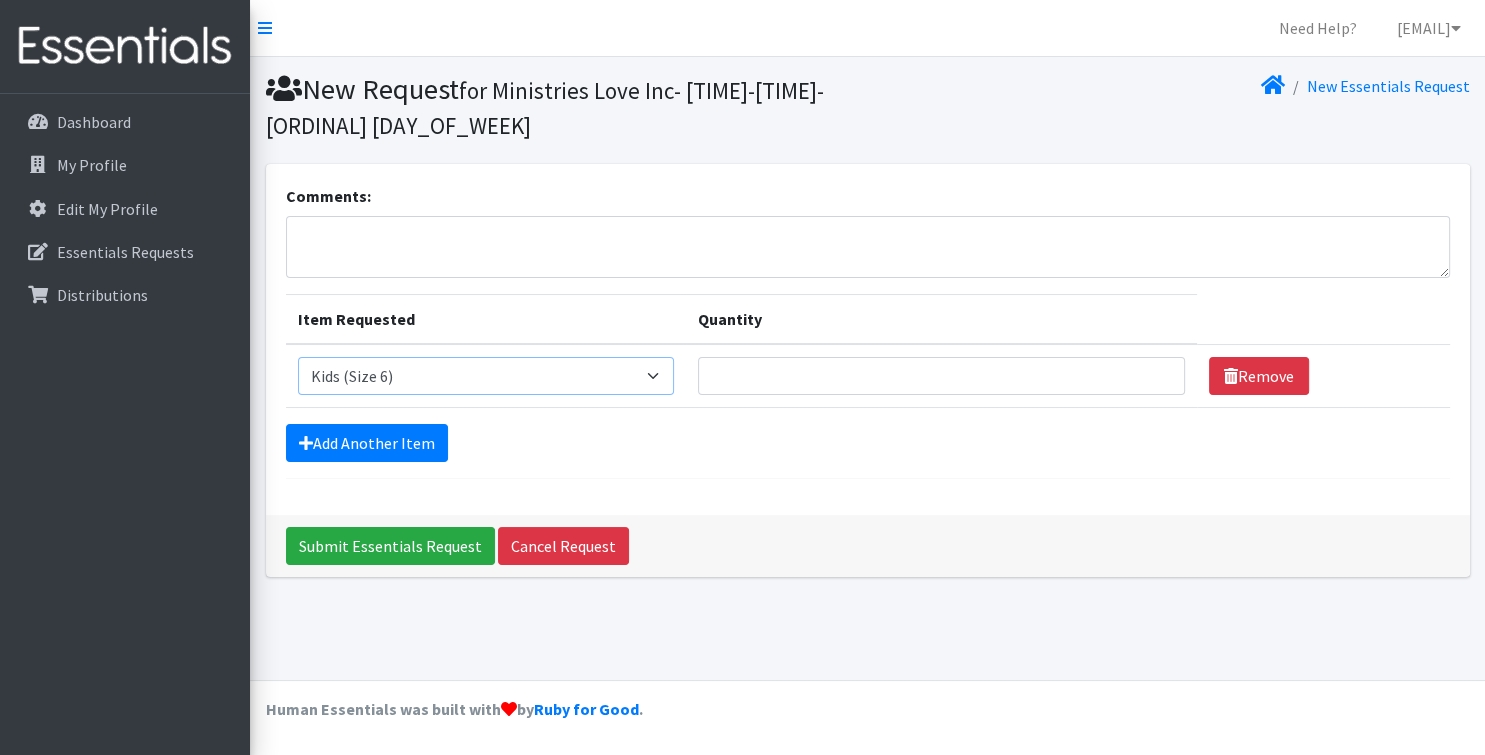 click on "Kids (Size 6)" at bounding box center [0, 0] 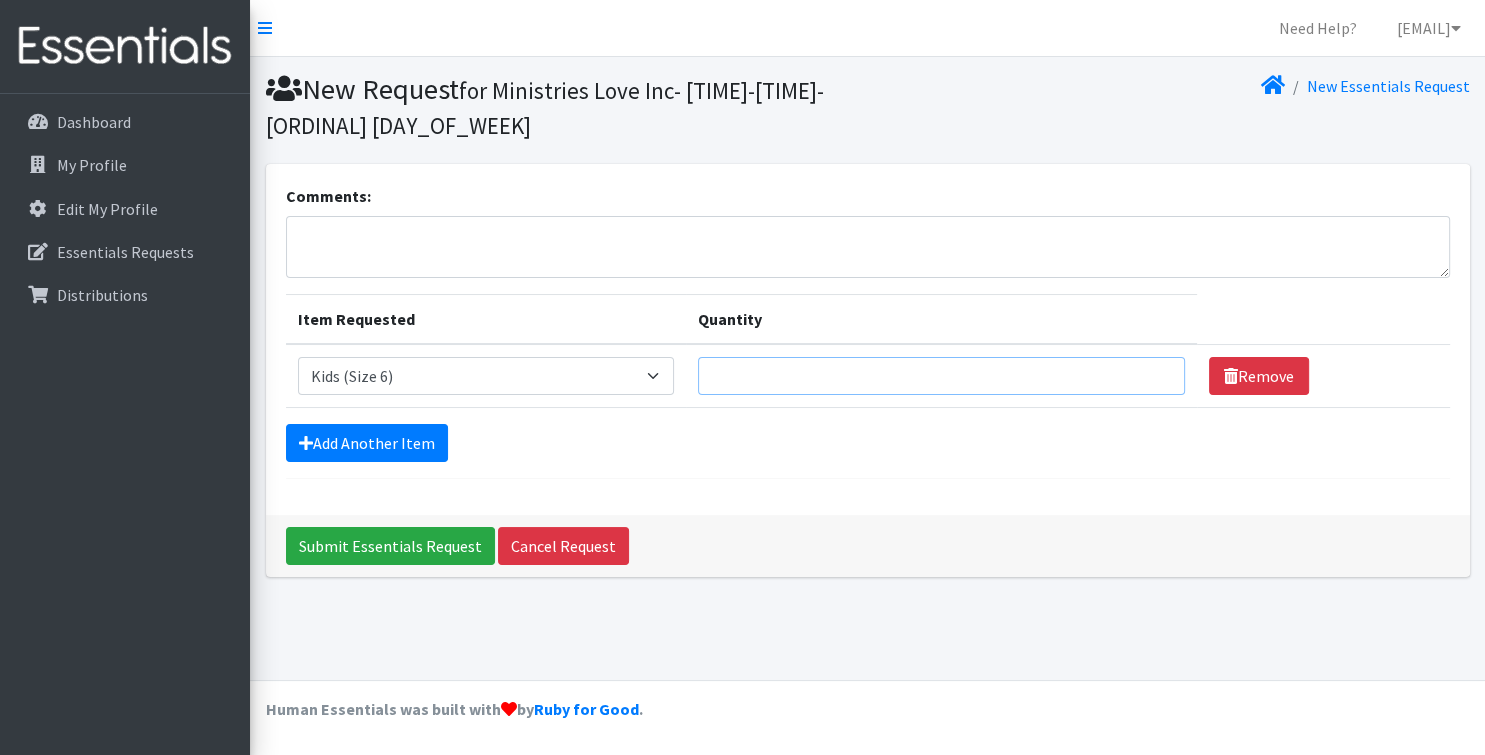 click on "Quantity" at bounding box center [941, 376] 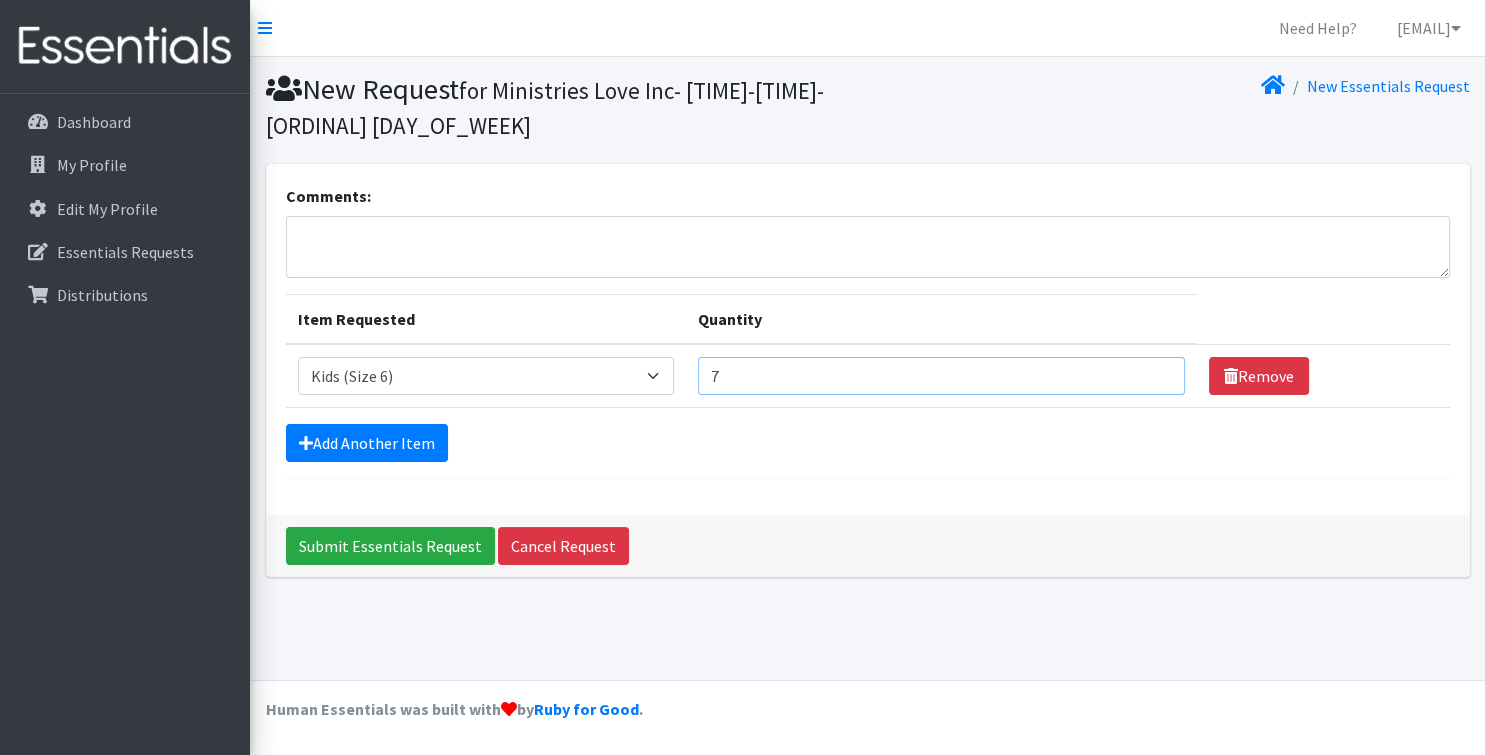 click on "7" at bounding box center (941, 376) 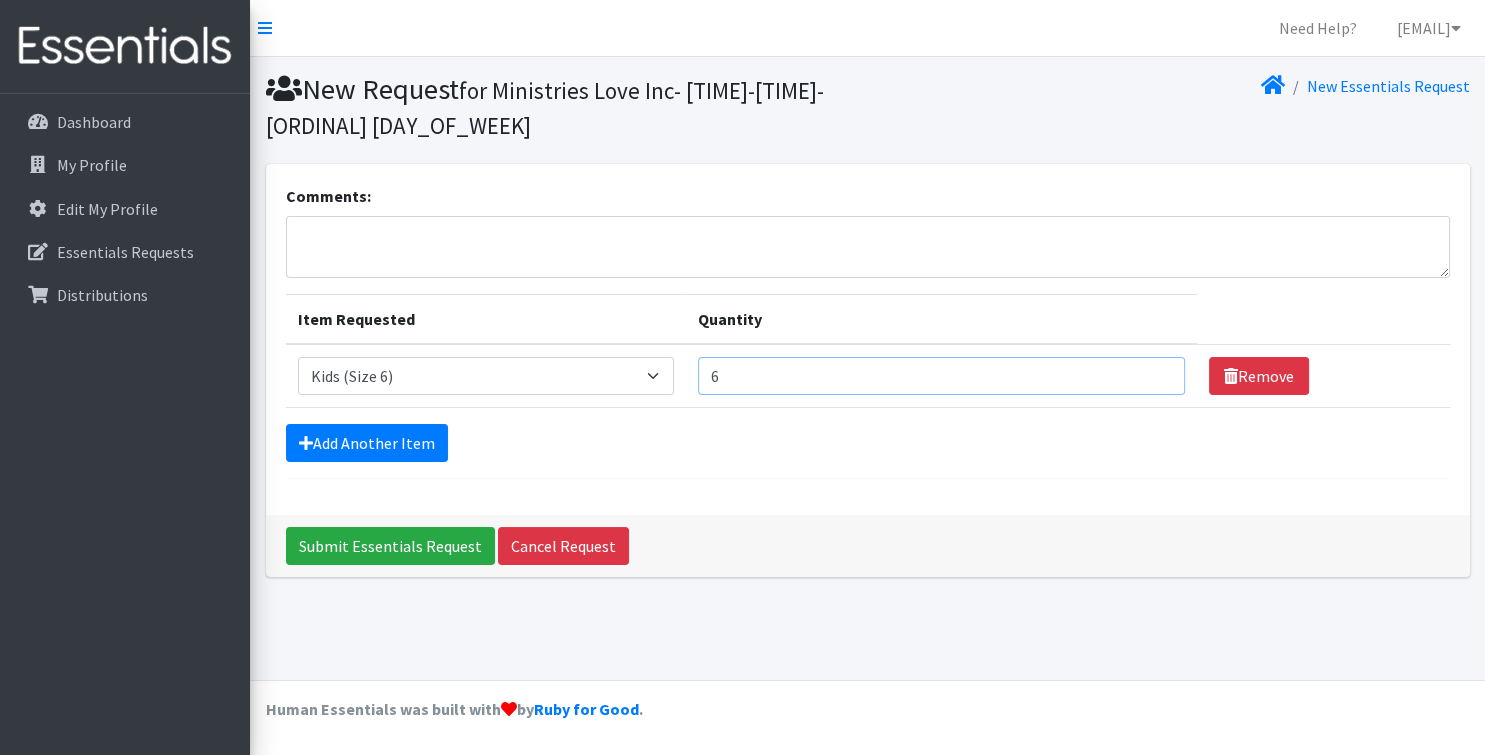 type on "6" 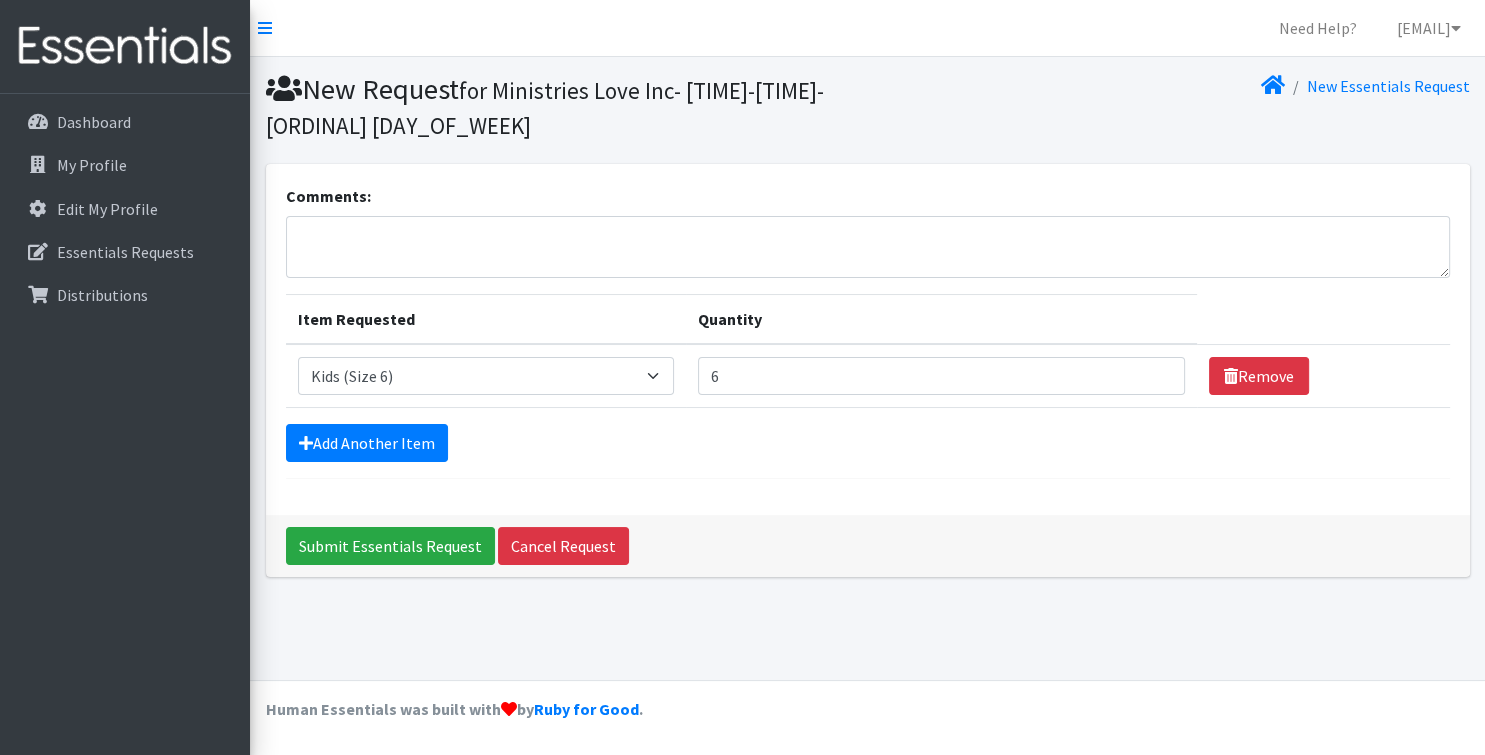 click on "Add Another Item" at bounding box center (868, 443) 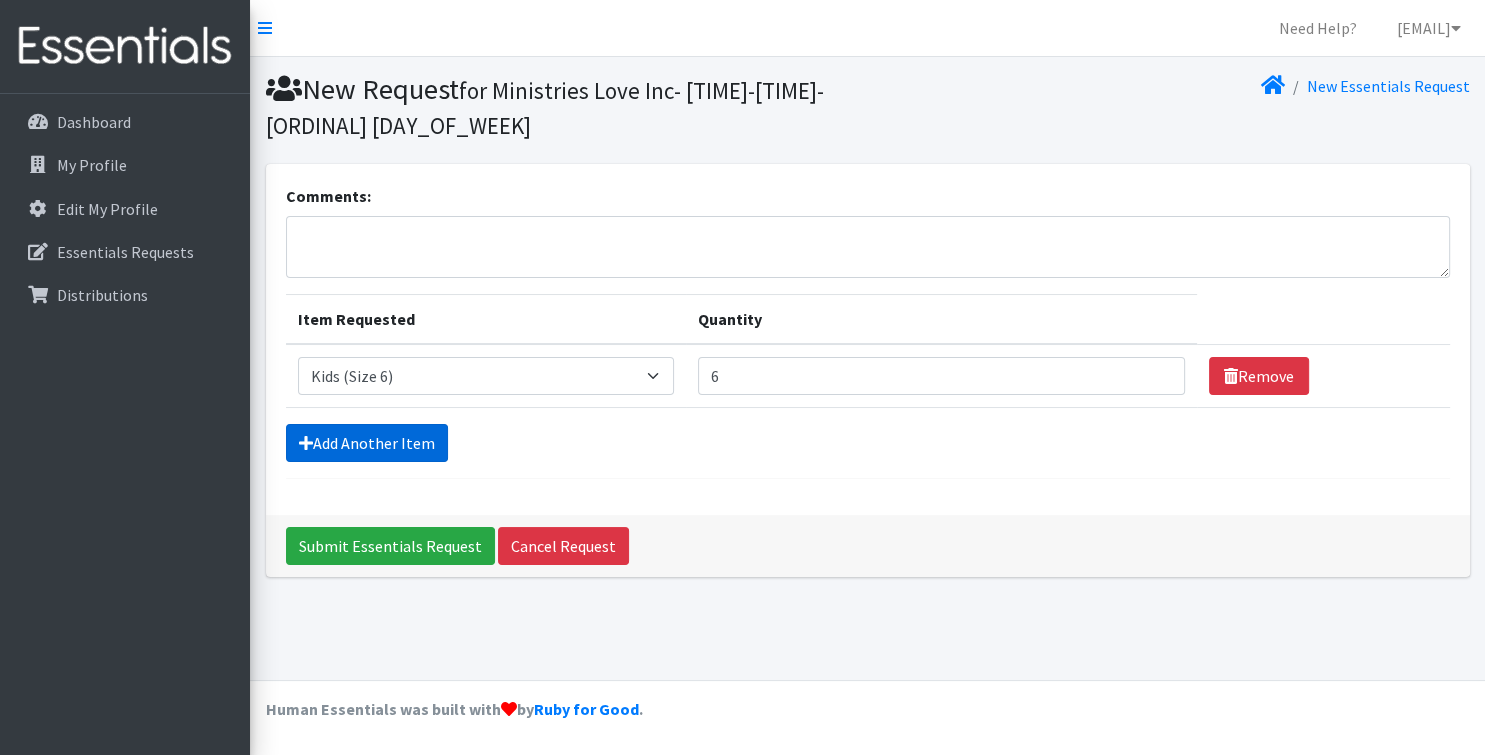 click on "Add Another Item" at bounding box center [367, 443] 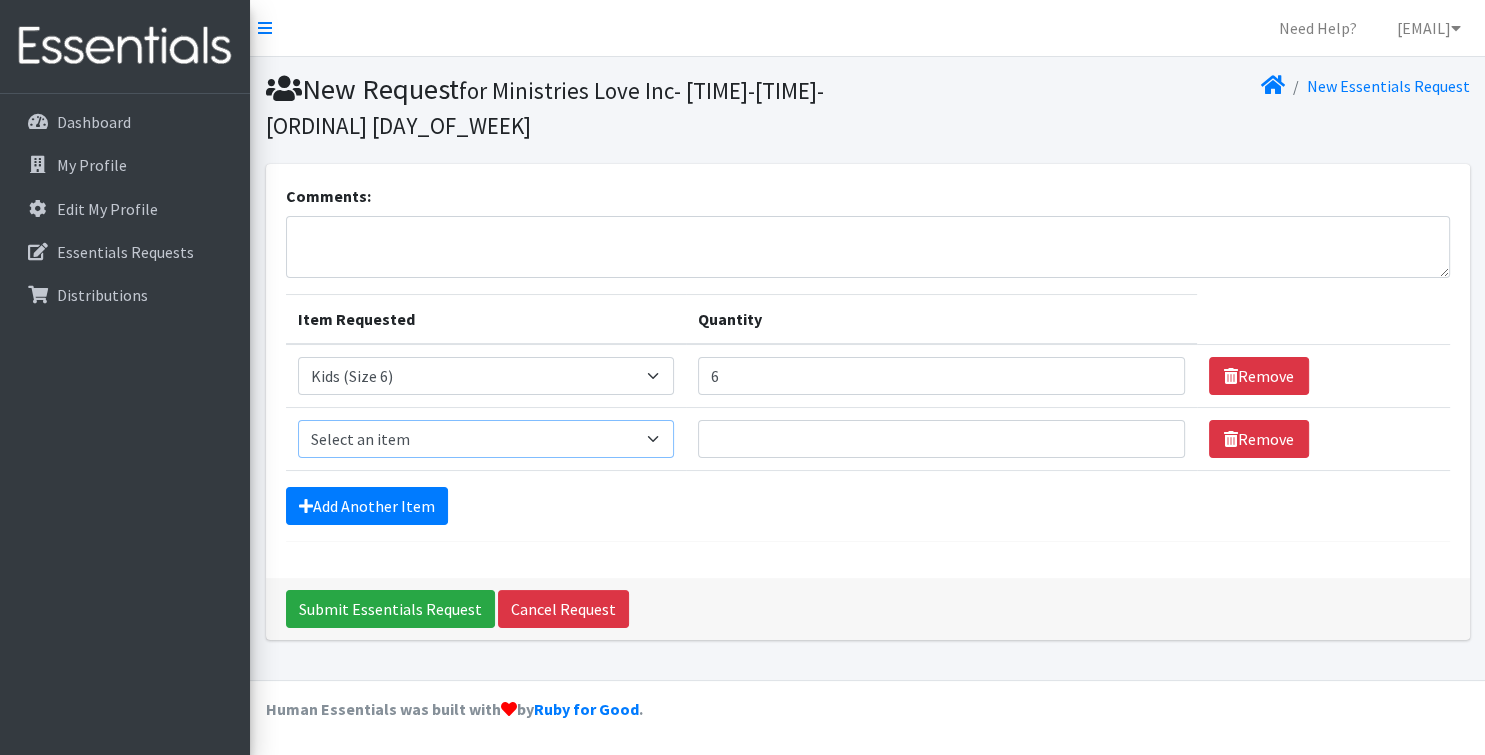 click on "Select an item
Kids (Newborn)
Kids (Size 1)
Kids (Size 2)
Kids (Size 3)
Kids (Size 4)
Kids (Size 5)
Kids (Size 6)
Kids Pull-Ups (2T-3T)
Kids Pull-Ups (3T-4T)
Kids Pull-Ups (4T-5T)
Wipes (Baby)" at bounding box center (486, 439) 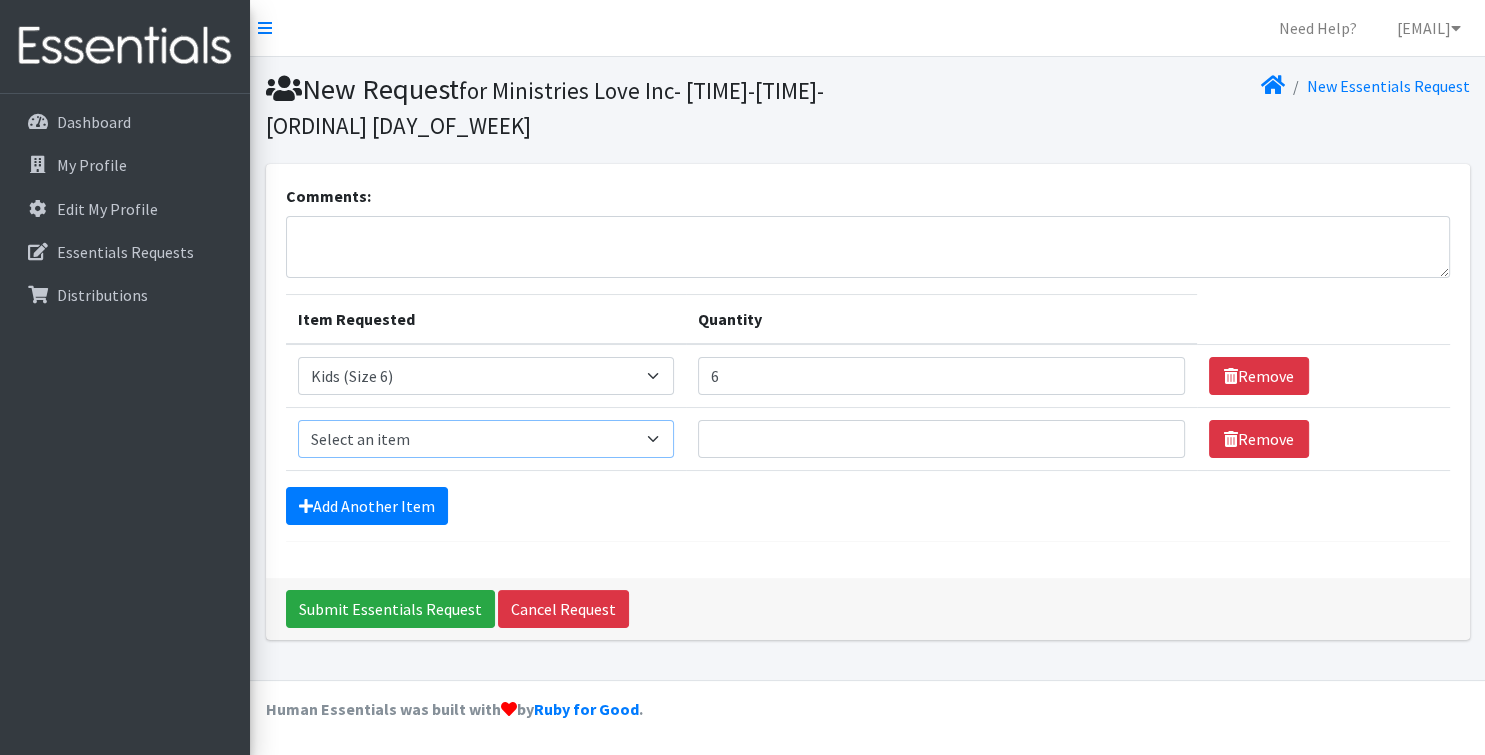 select on "3394" 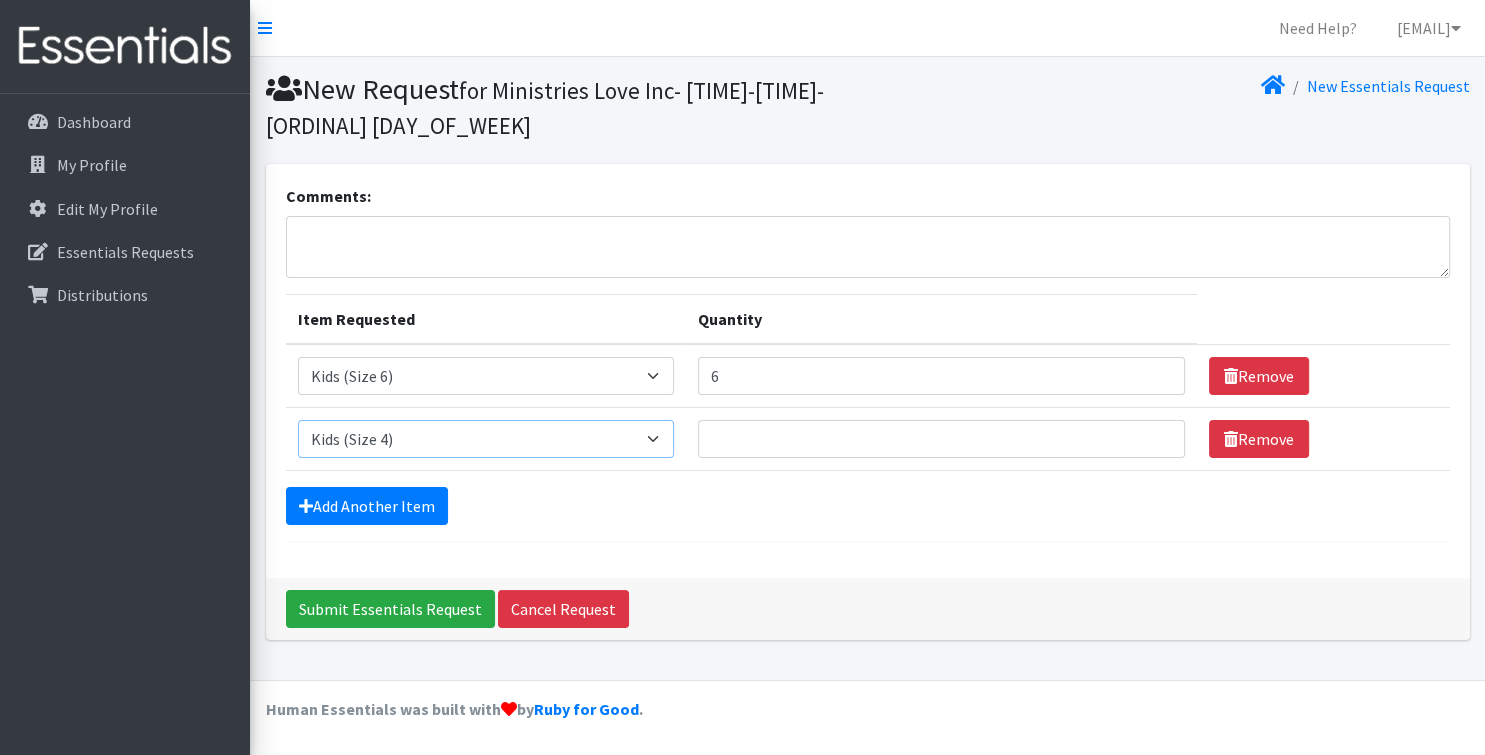 click on "Kids (Size 4)" at bounding box center (0, 0) 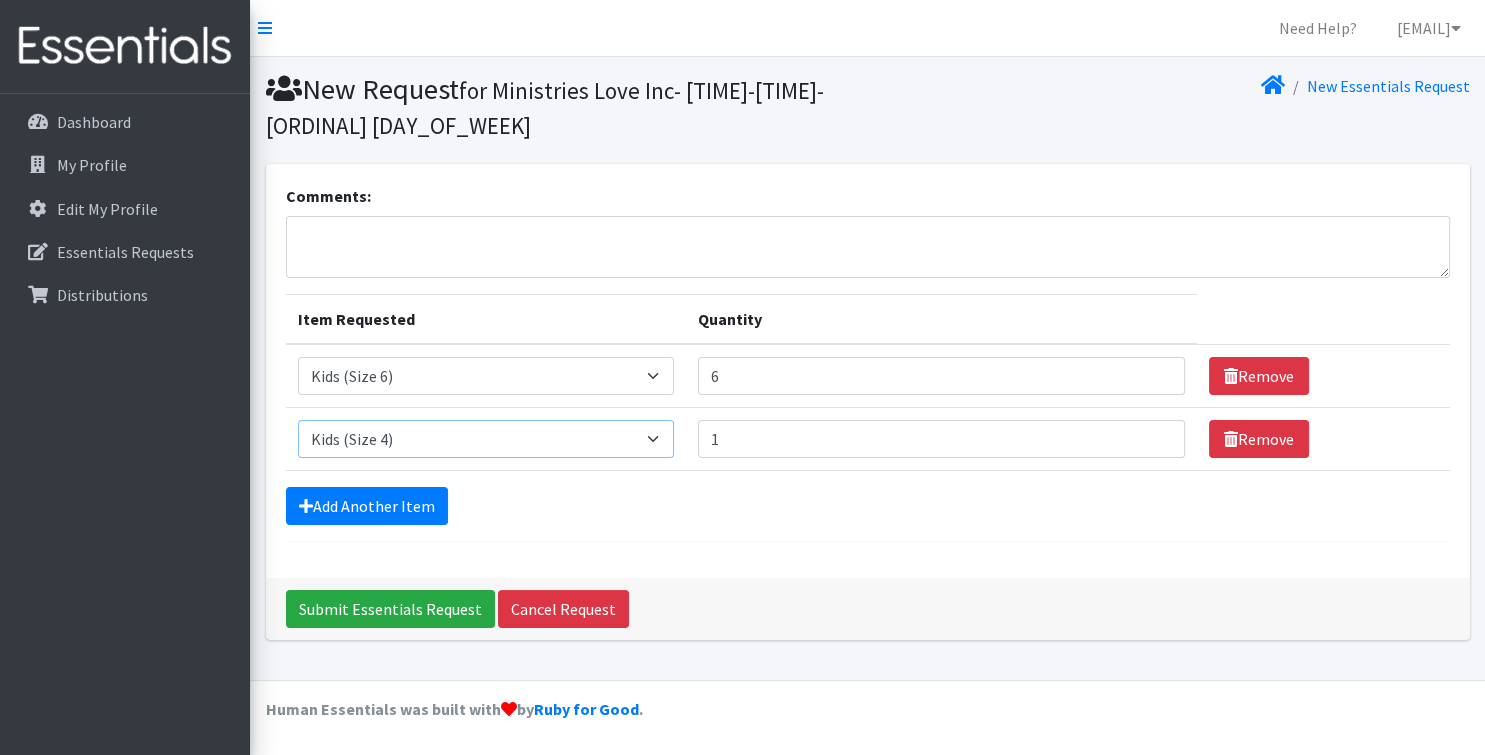click on "1" at bounding box center [941, 439] 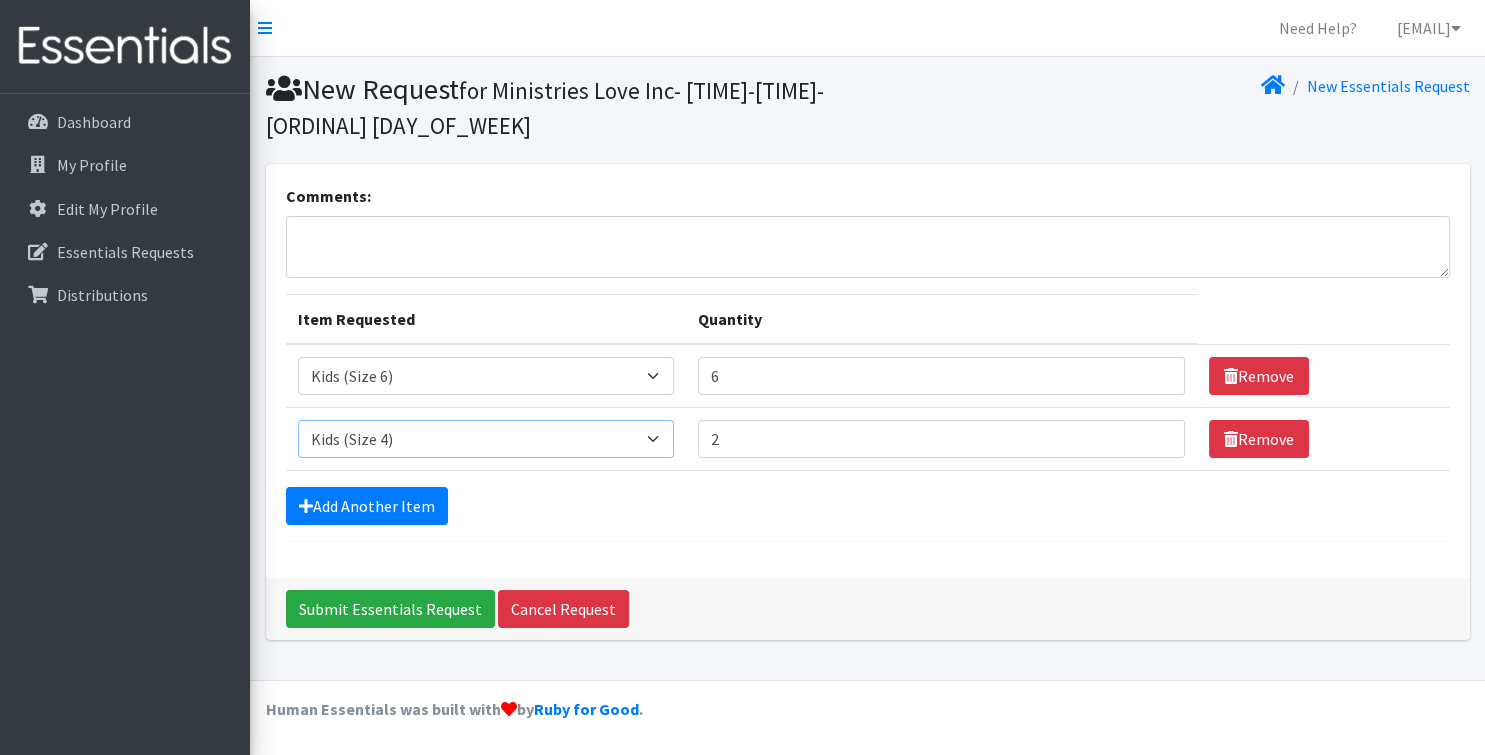 click on "2" at bounding box center [941, 439] 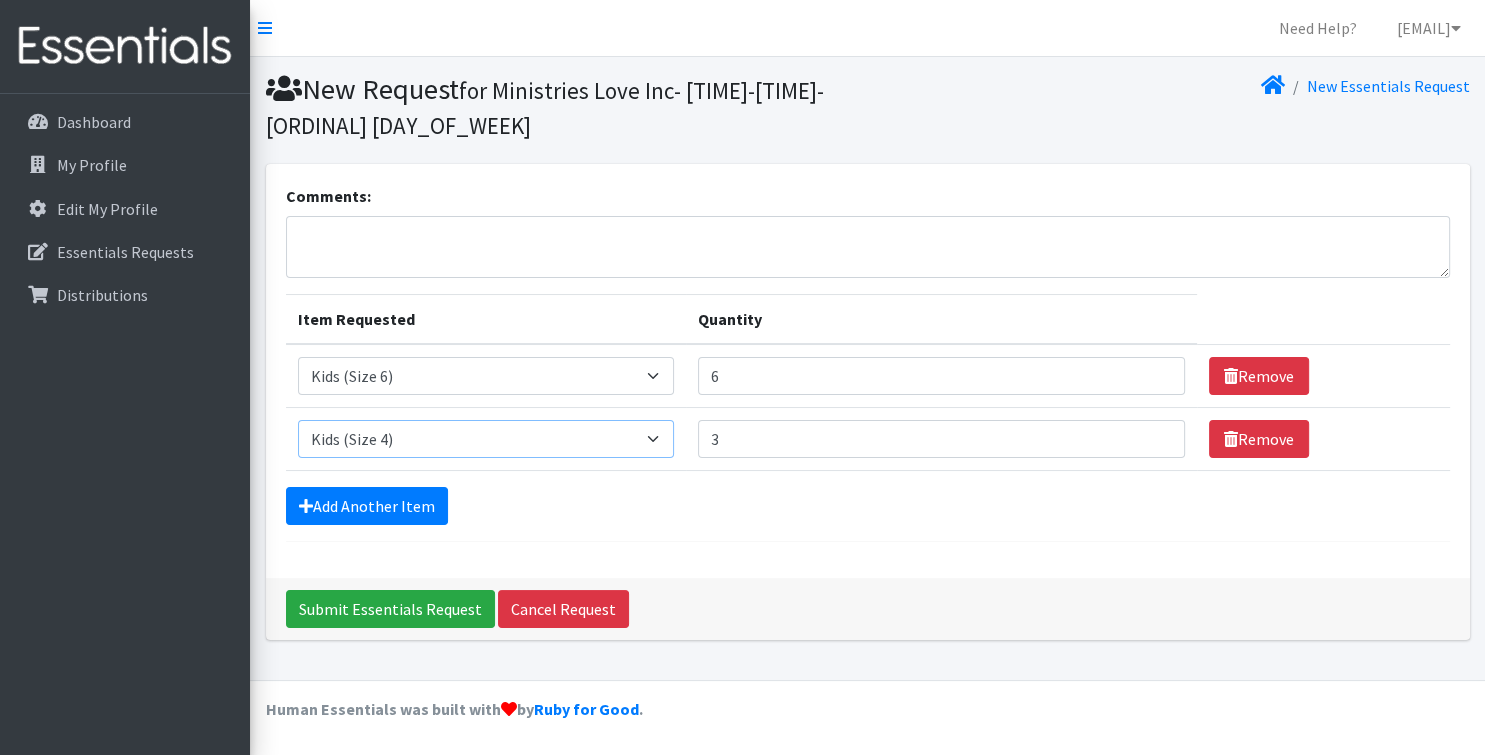 click on "3" at bounding box center (941, 439) 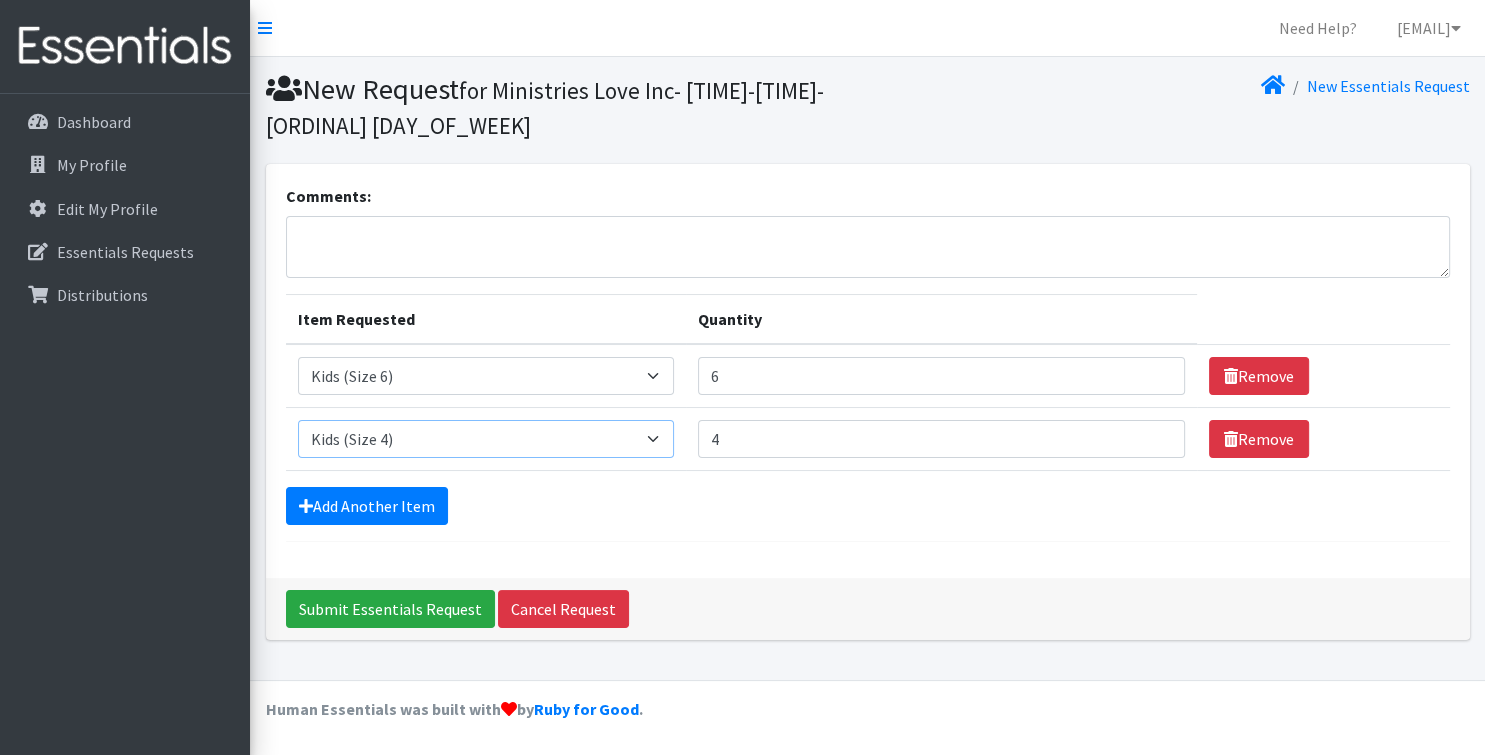 type on "4" 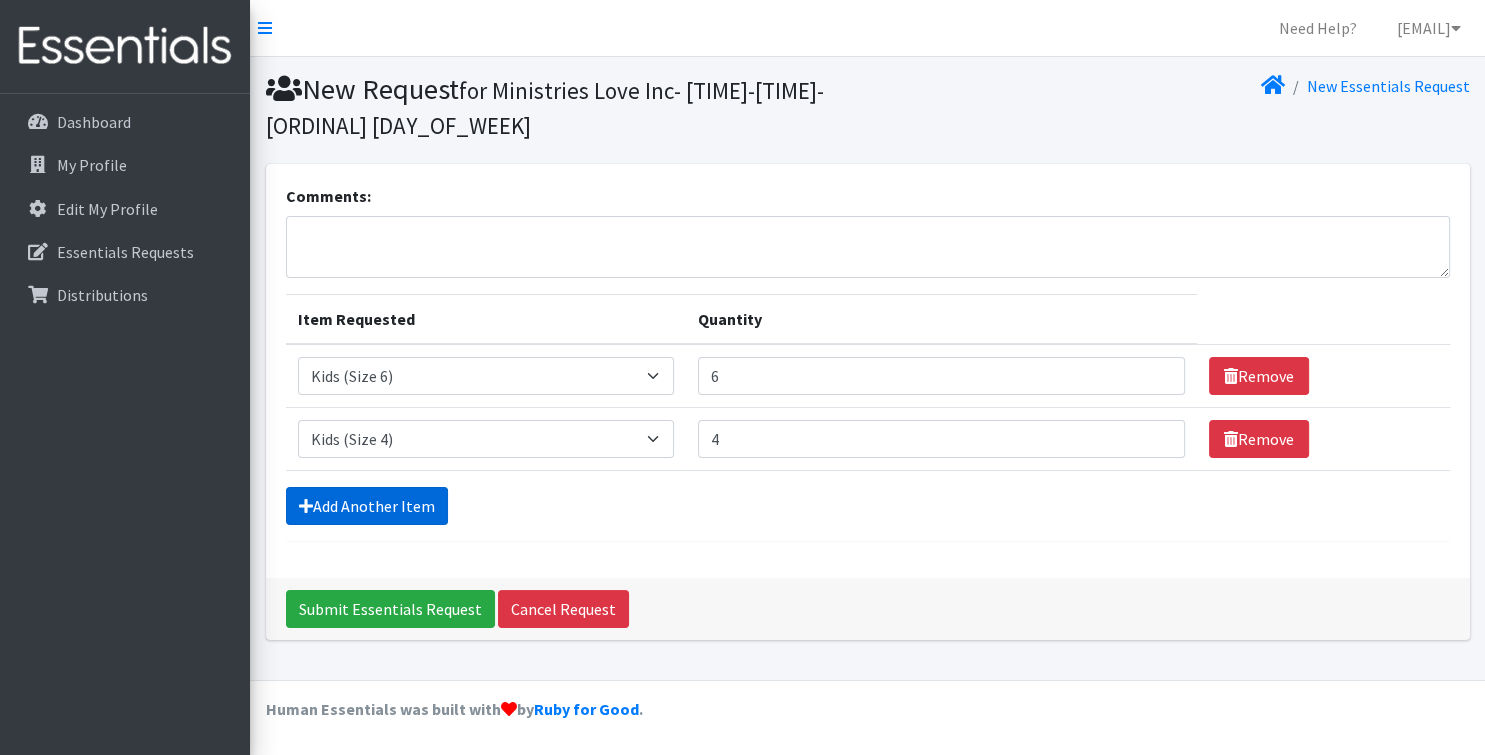 click on "Add Another Item" at bounding box center [367, 506] 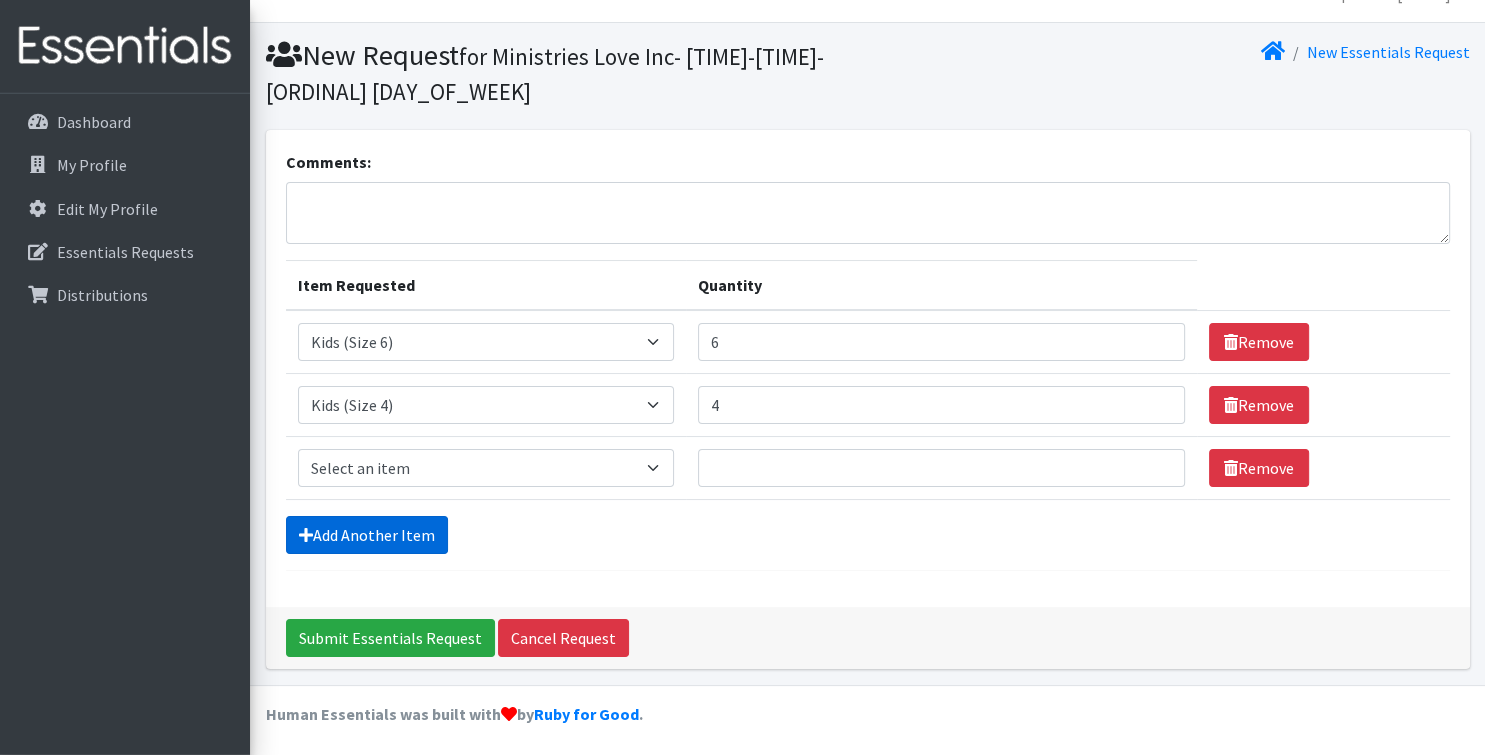 scroll, scrollTop: 36, scrollLeft: 0, axis: vertical 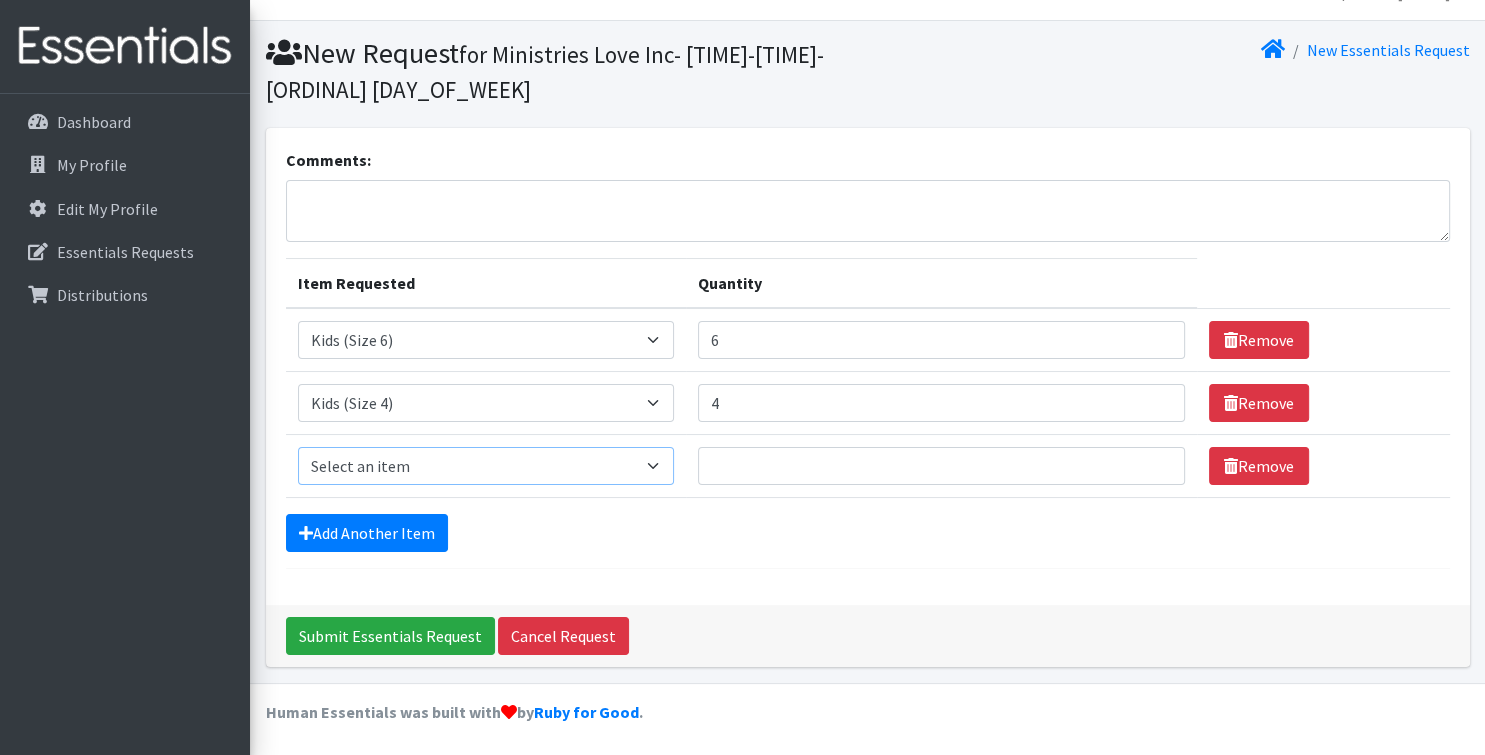 click on "Select an item
Kids (Newborn)
Kids (Size 1)
Kids (Size 2)
Kids (Size 3)
Kids (Size 4)
Kids (Size 5)
Kids (Size 6)
Kids Pull-Ups (2T-3T)
Kids Pull-Ups (3T-4T)
Kids Pull-Ups (4T-5T)
Wipes (Baby)" at bounding box center [486, 466] 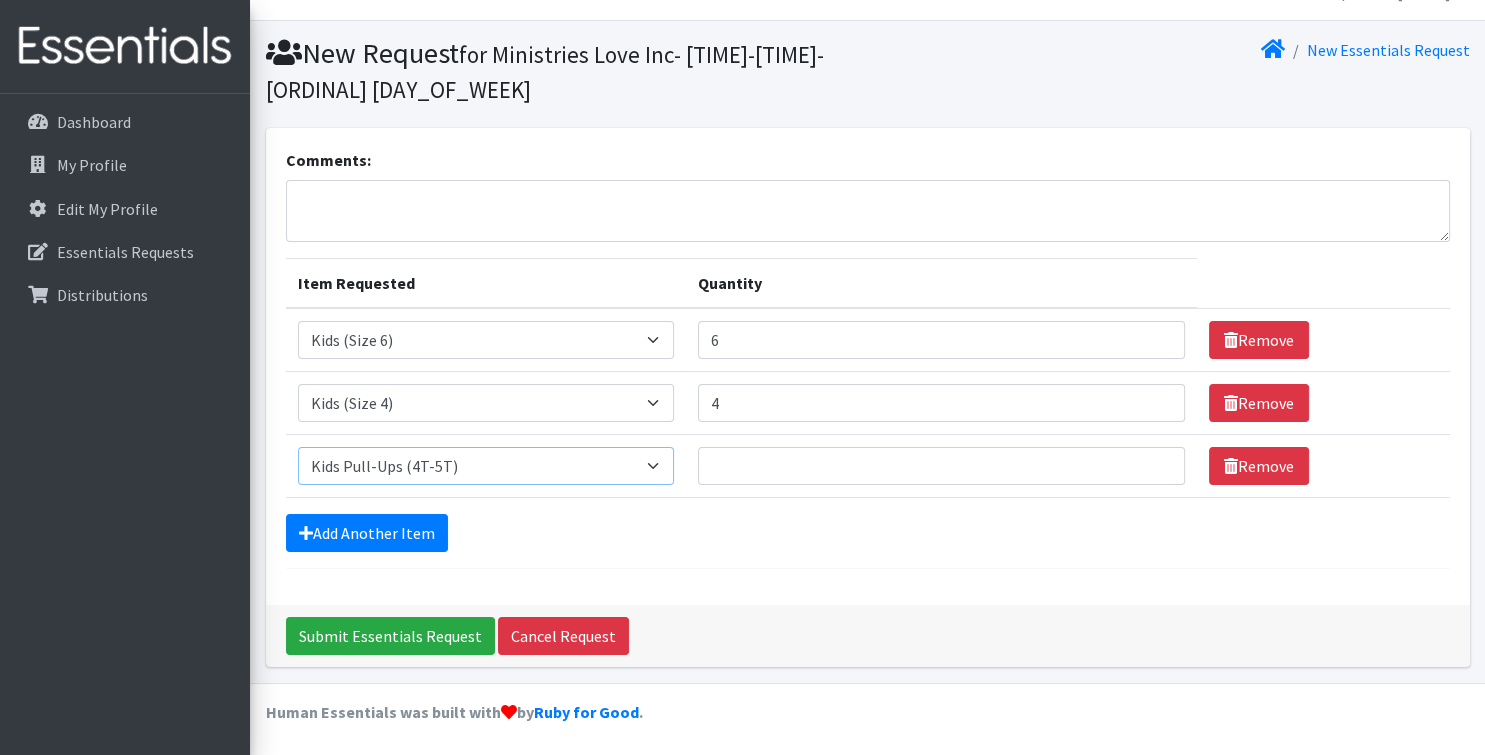 click on "Kids Pull-Ups (4T-5T)" at bounding box center (0, 0) 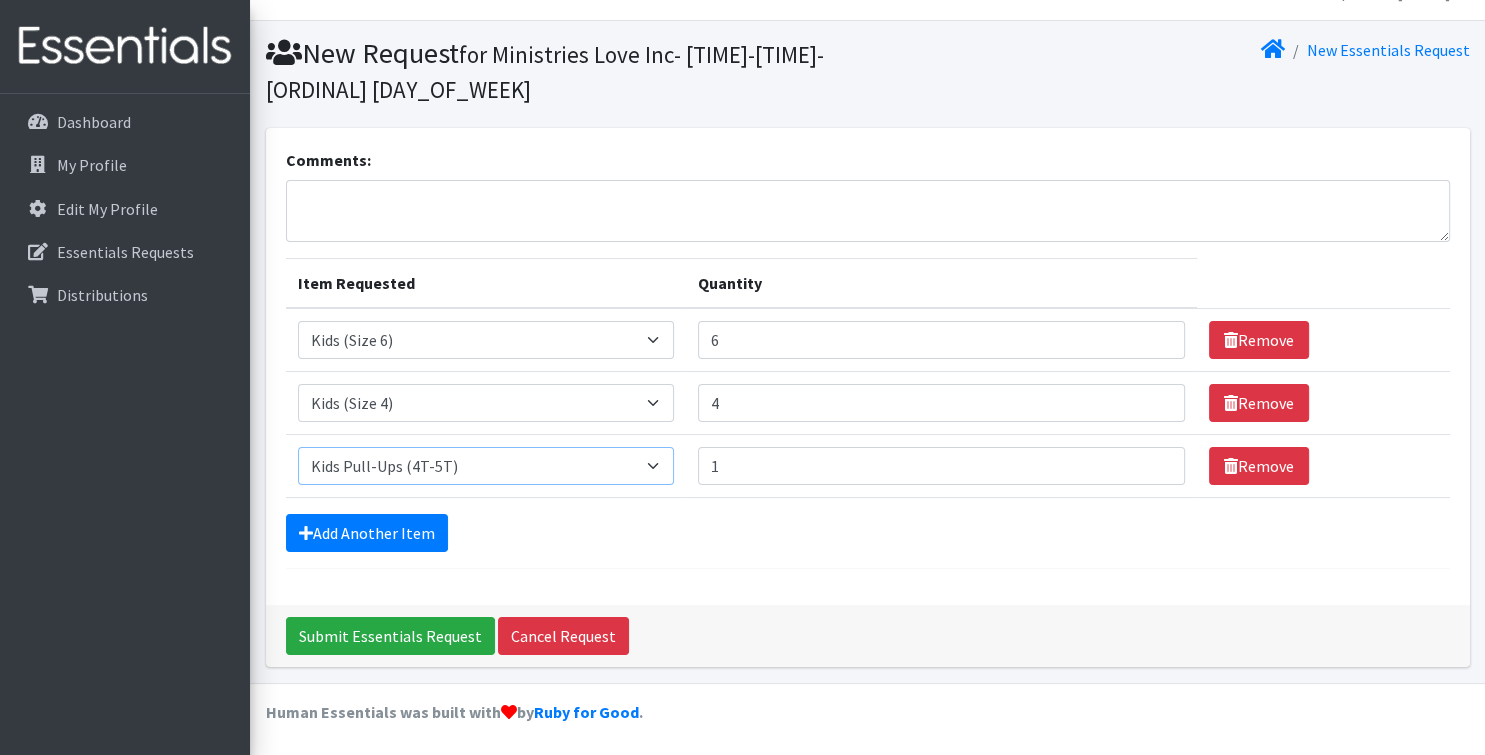 click on "1" at bounding box center [941, 466] 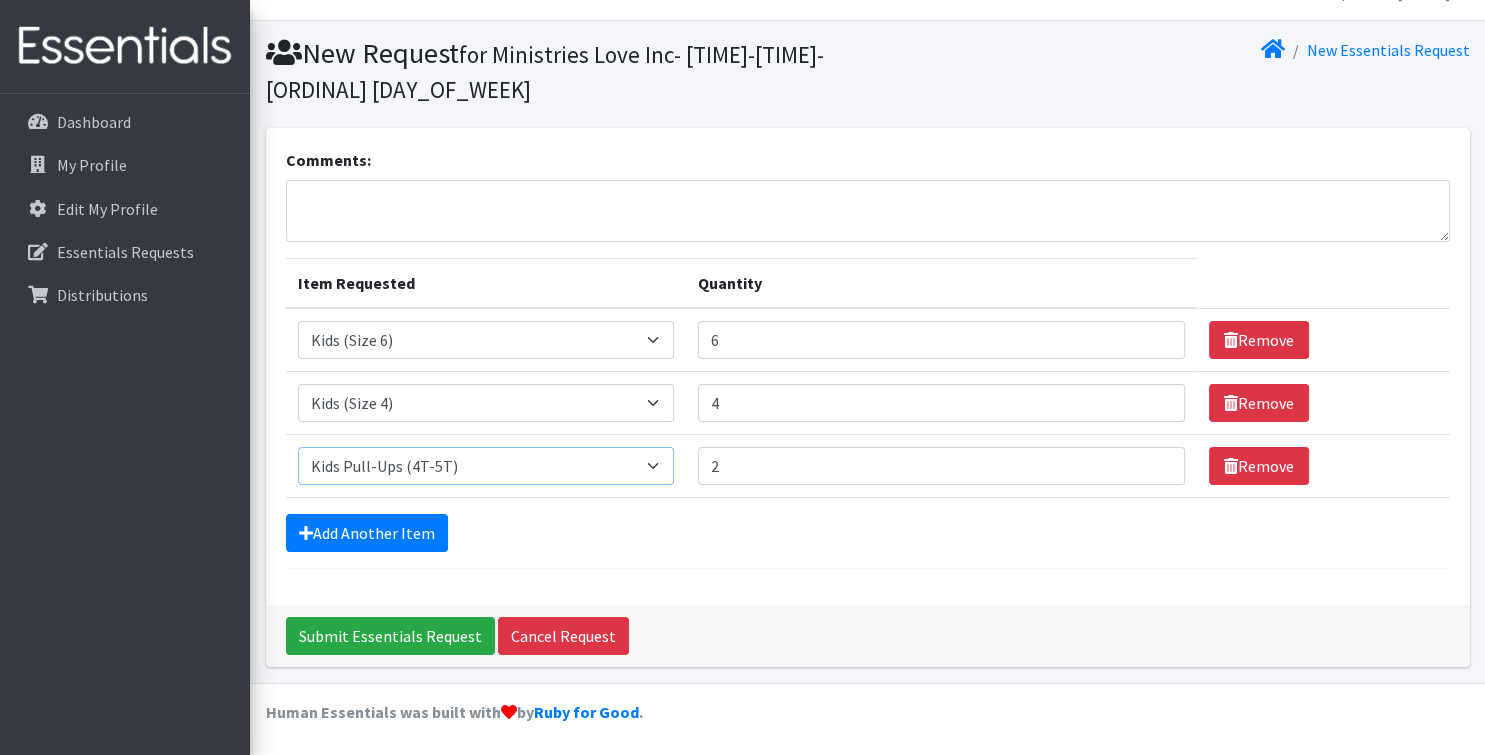 click on "2" at bounding box center [941, 466] 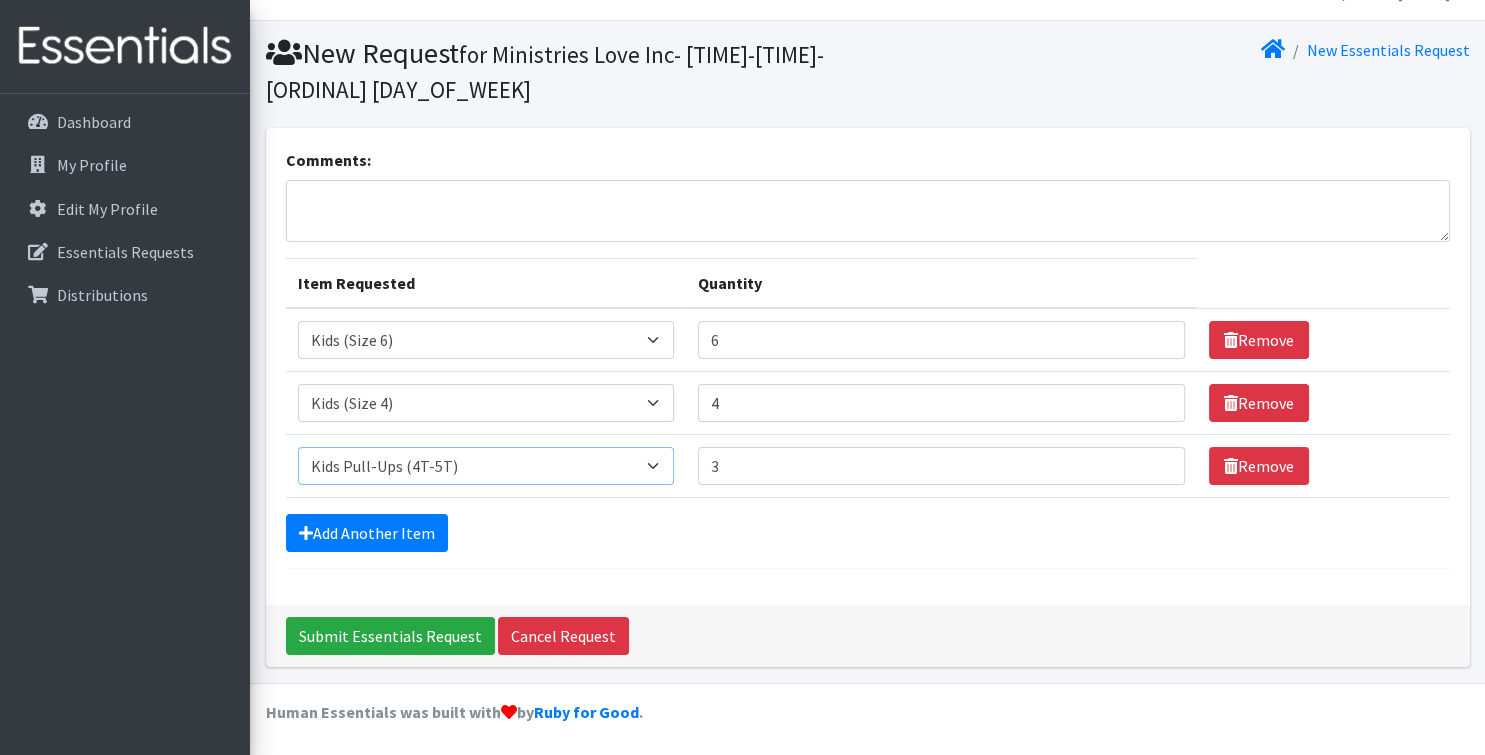 click on "3" at bounding box center [941, 466] 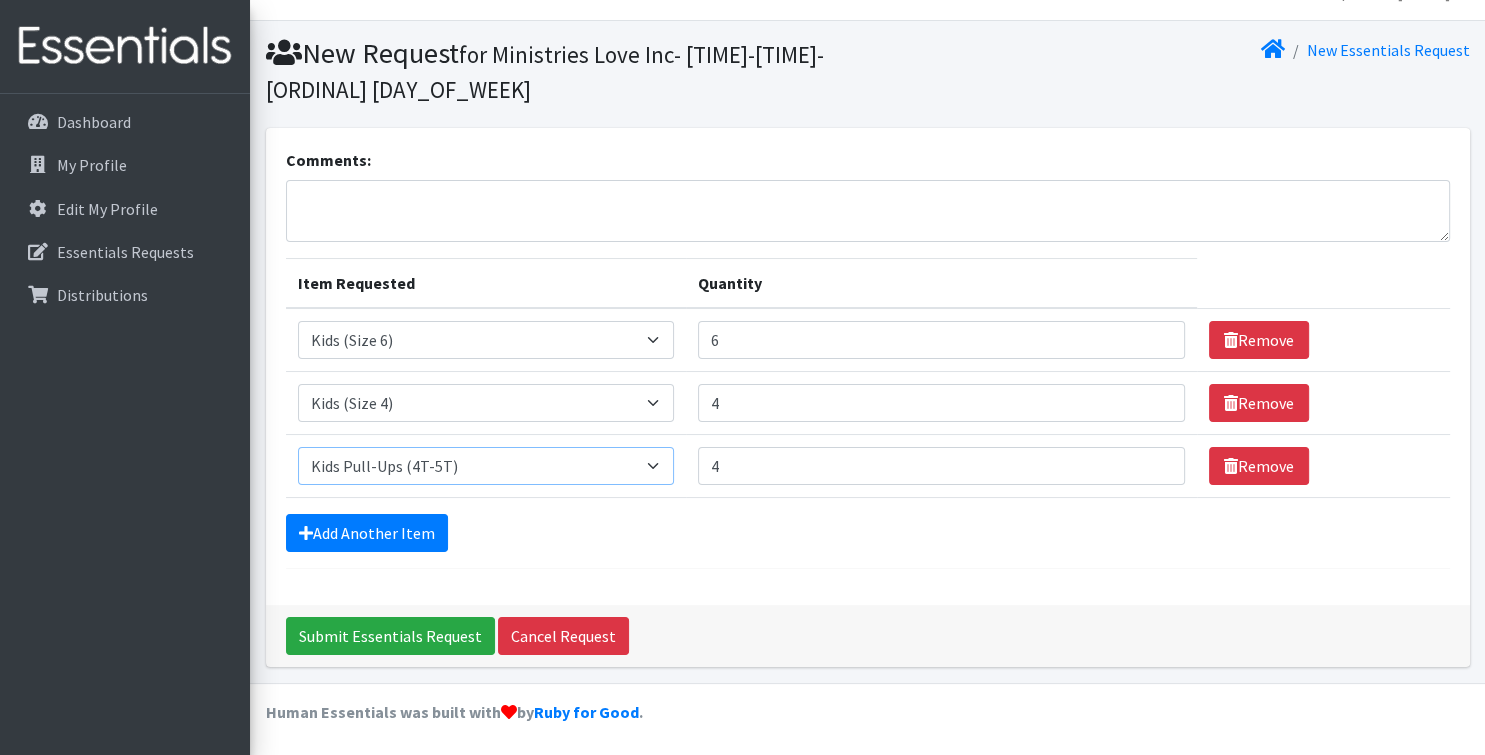 click on "4" at bounding box center (941, 466) 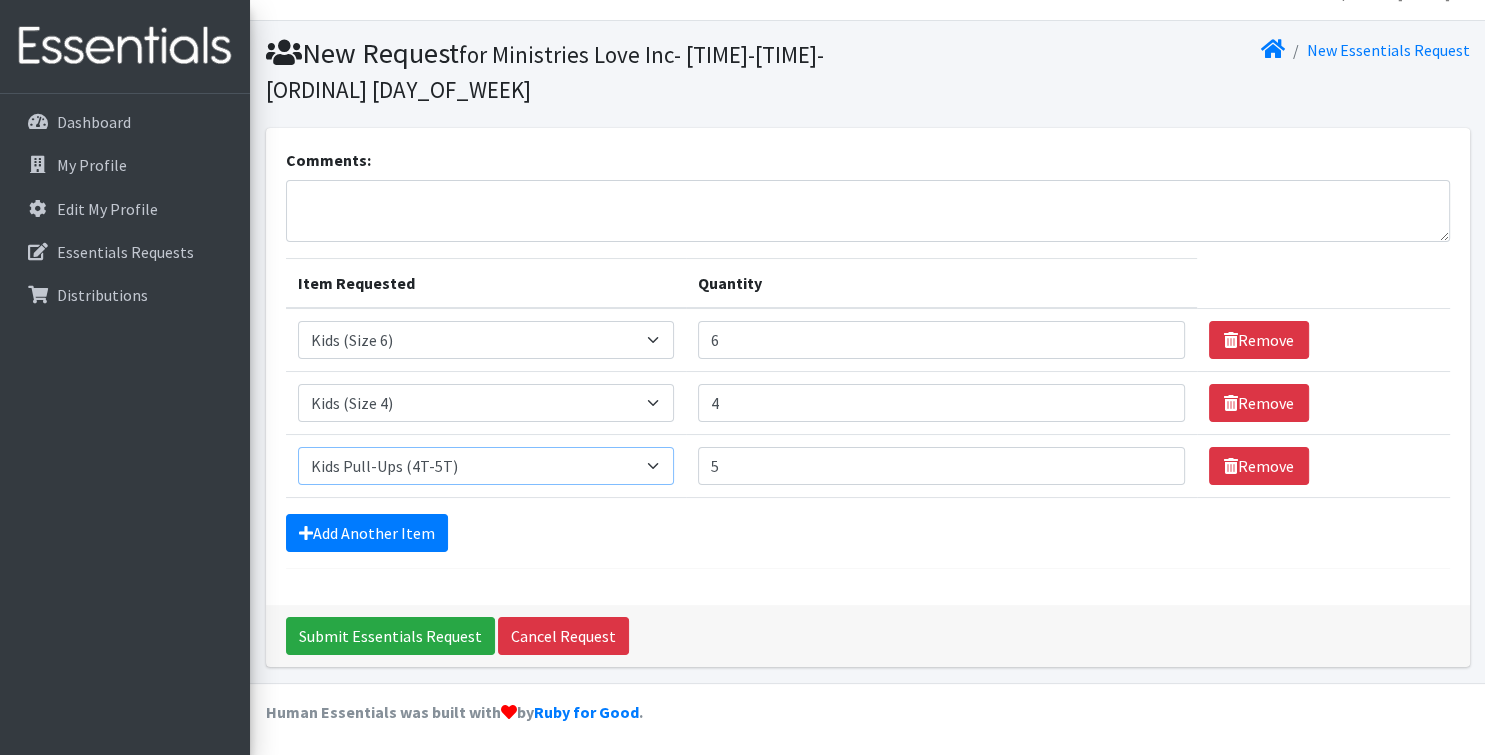 type on "5" 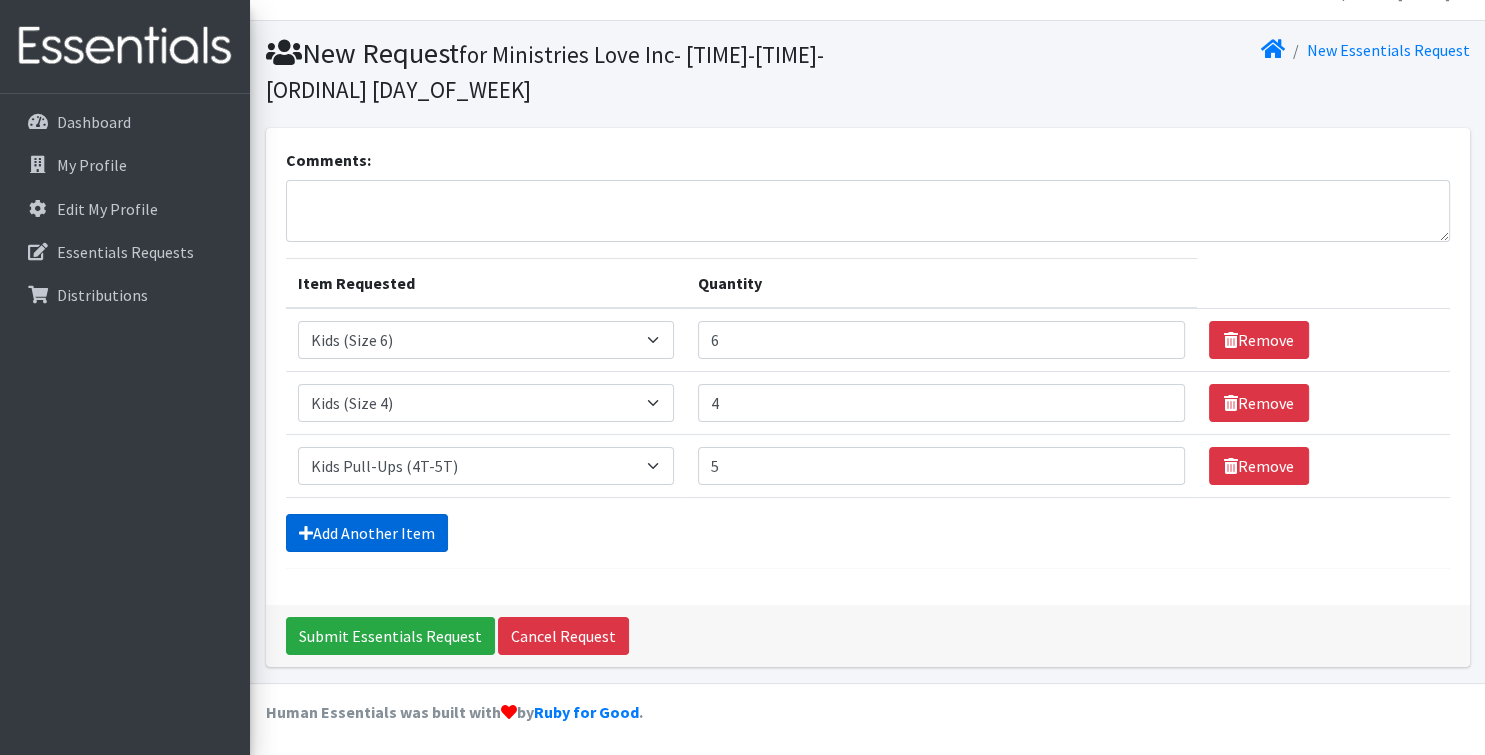 click on "Add Another Item" at bounding box center [367, 533] 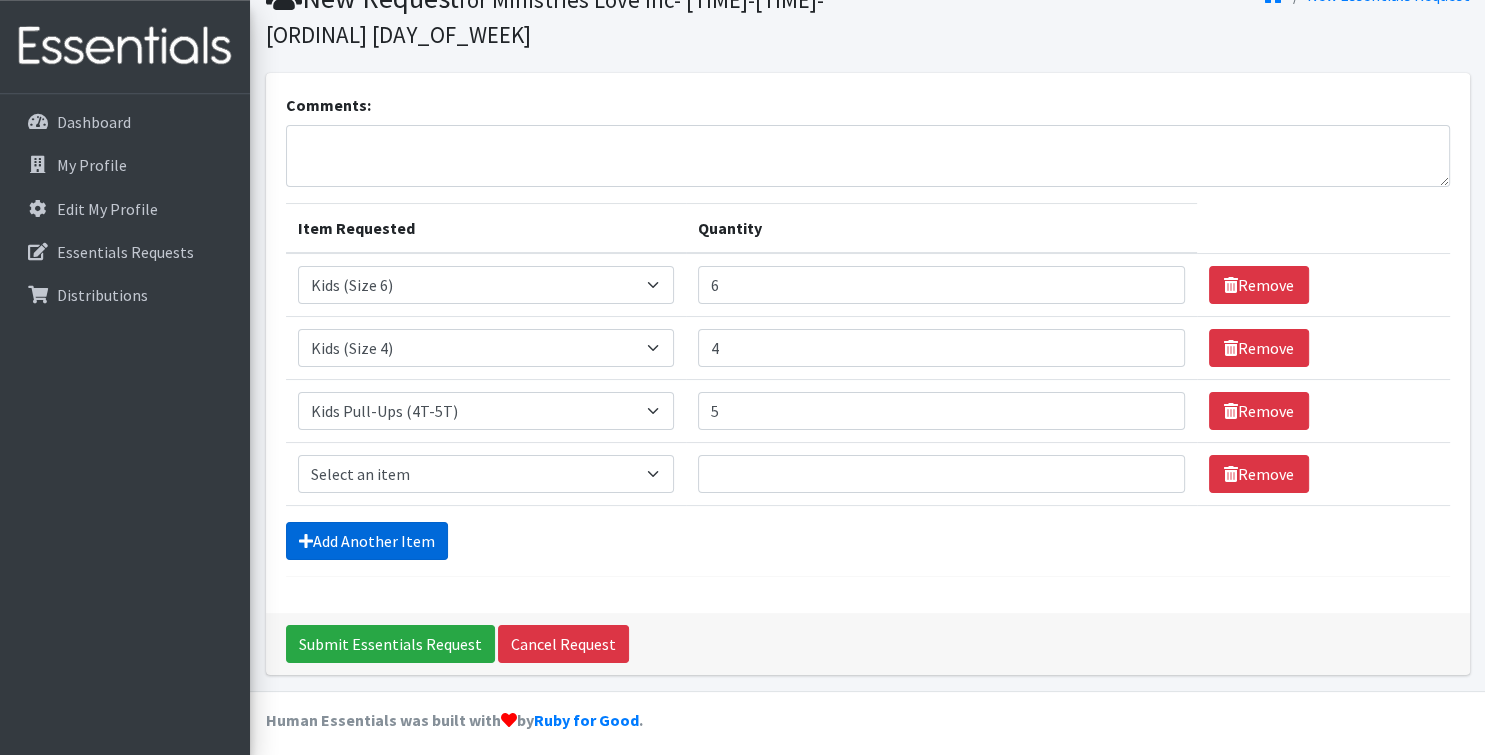 scroll, scrollTop: 99, scrollLeft: 0, axis: vertical 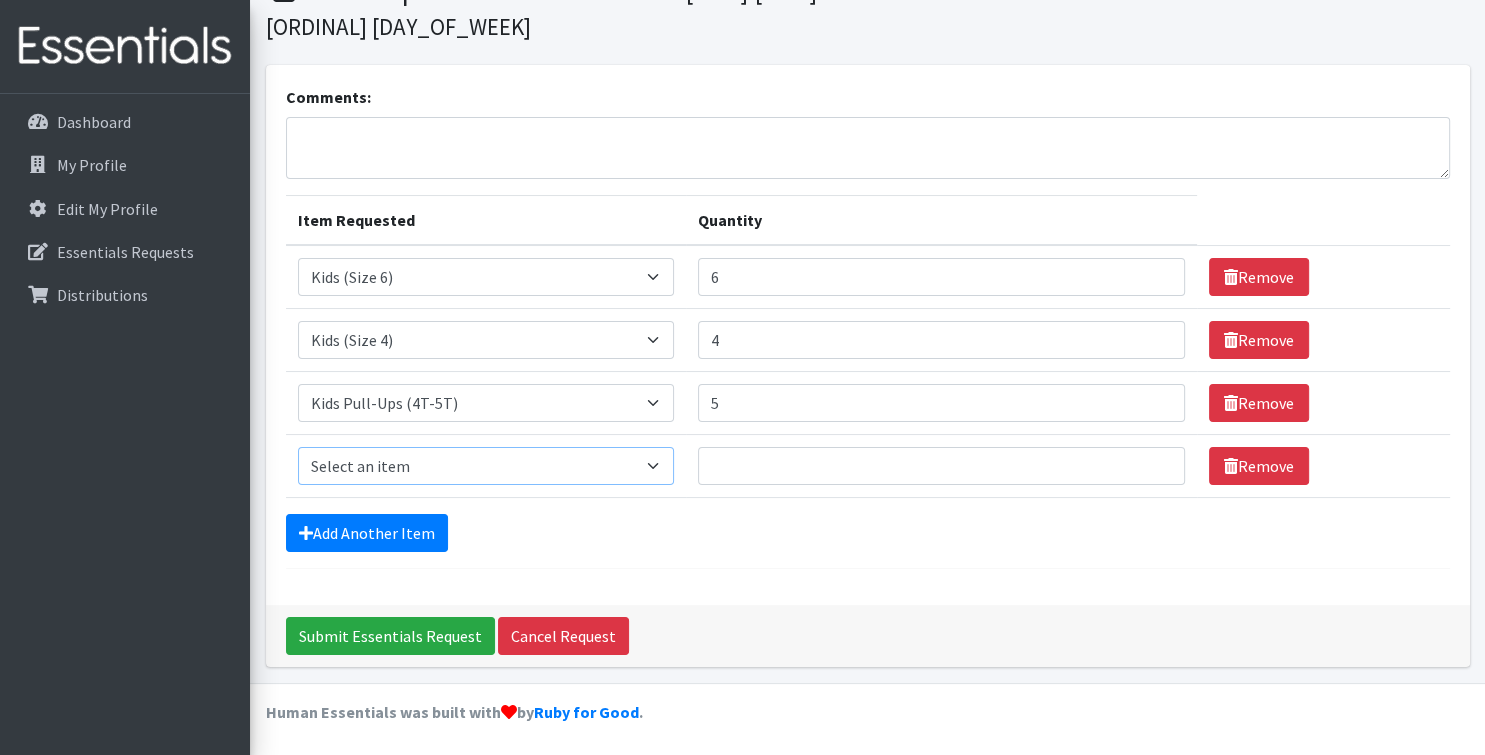 click on "Select an item
Kids (Newborn)
Kids (Size 1)
Kids (Size 2)
Kids (Size 3)
Kids (Size 4)
Kids (Size 5)
Kids (Size 6)
Kids Pull-Ups (2T-3T)
Kids Pull-Ups (3T-4T)
Kids Pull-Ups (4T-5T)
Wipes (Baby)" at bounding box center [486, 466] 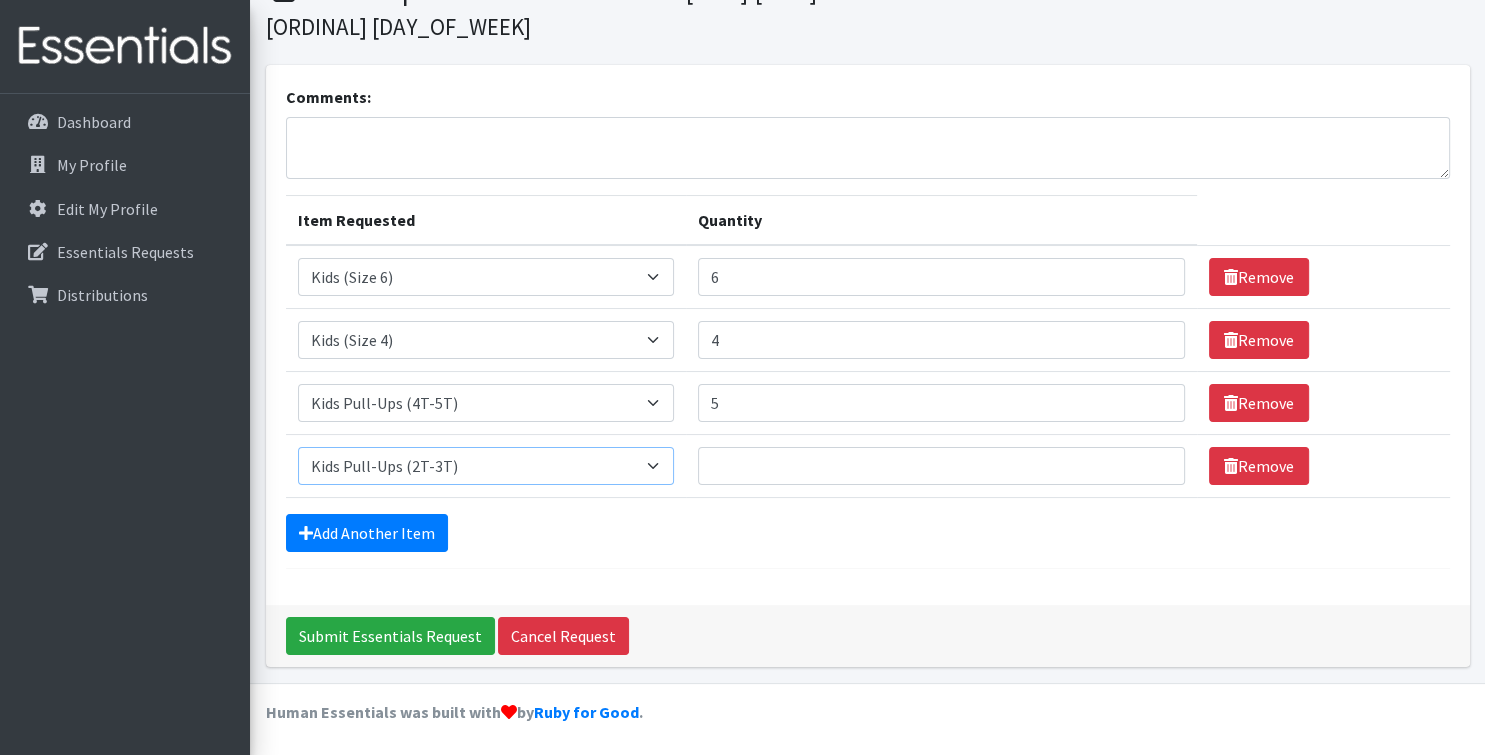 click on "Kids Pull-Ups (2T-3T)" at bounding box center [0, 0] 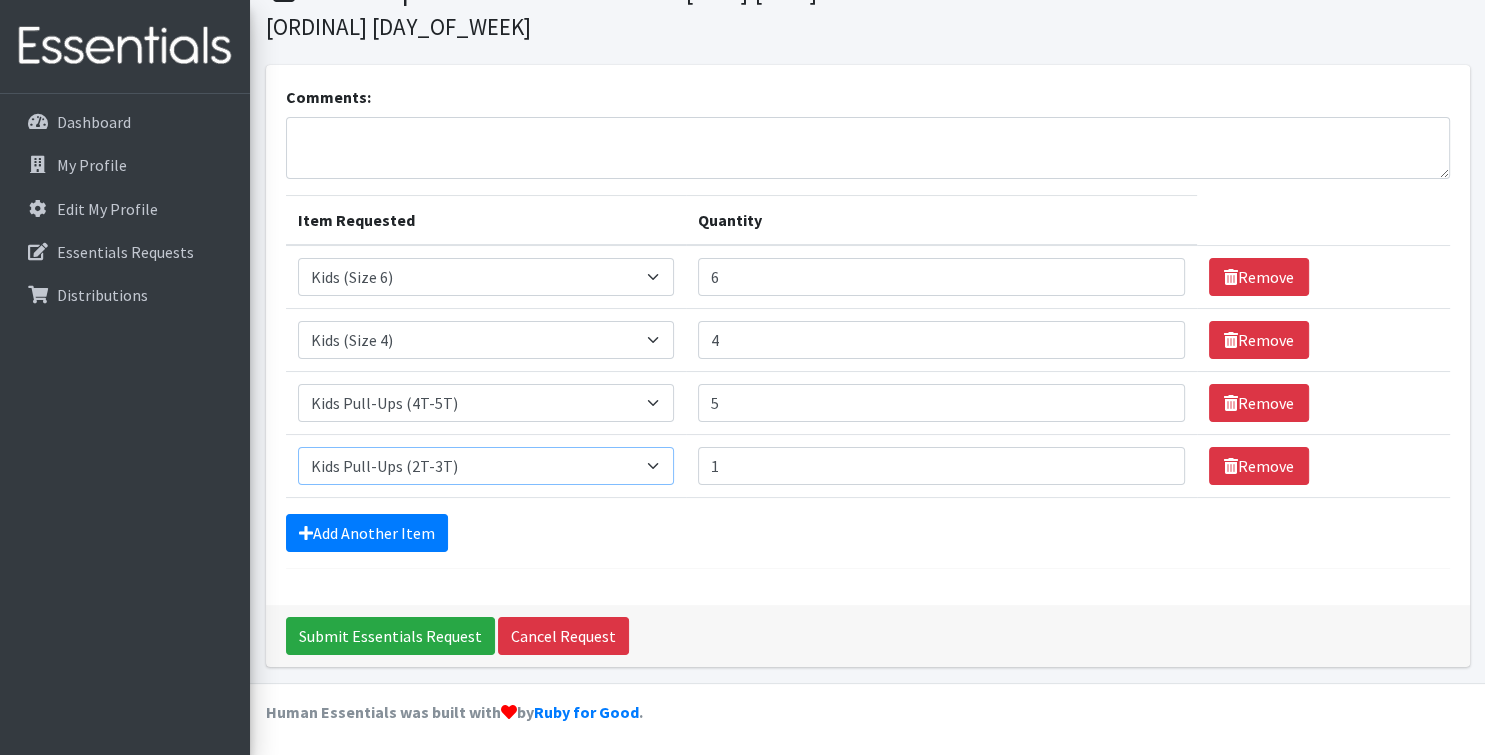click on "1" at bounding box center [941, 466] 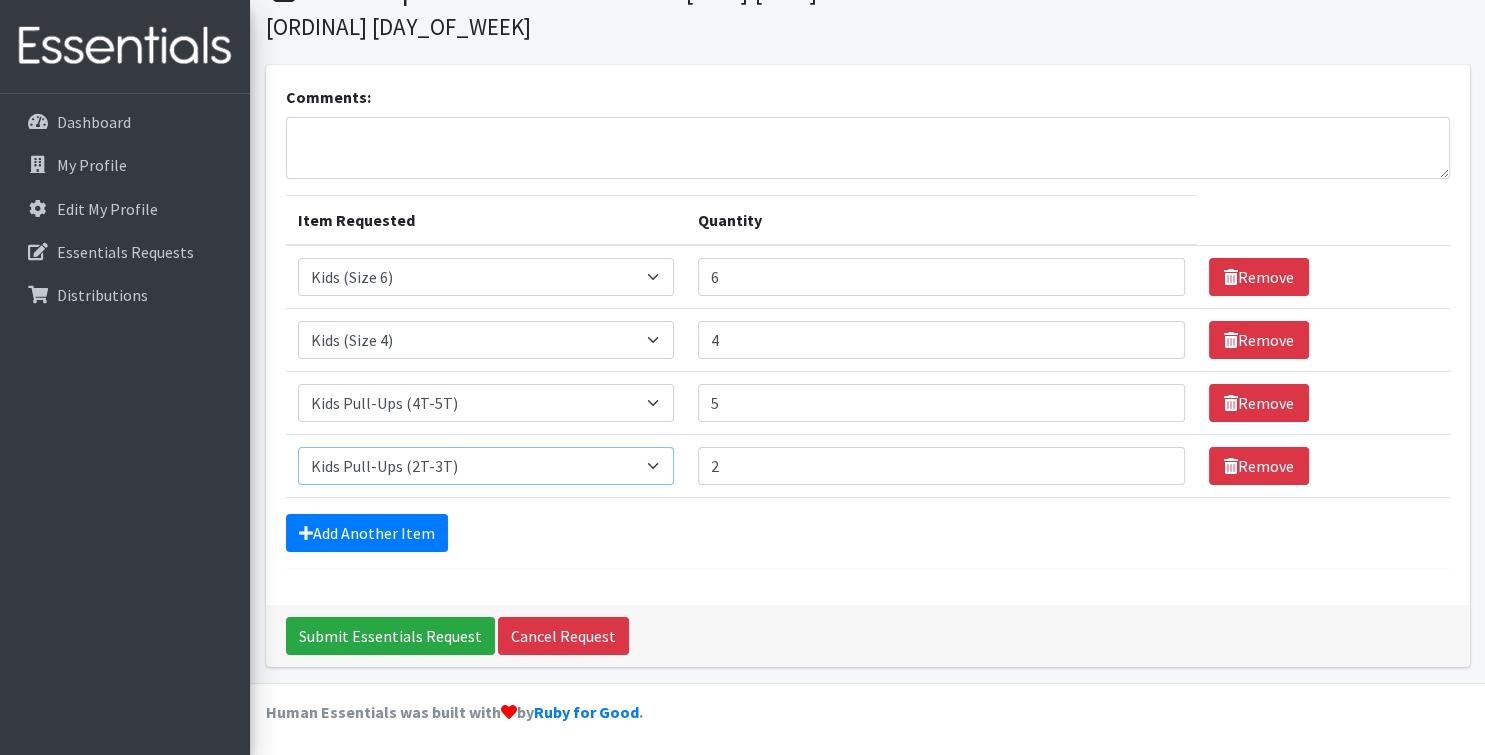 click on "2" at bounding box center [941, 466] 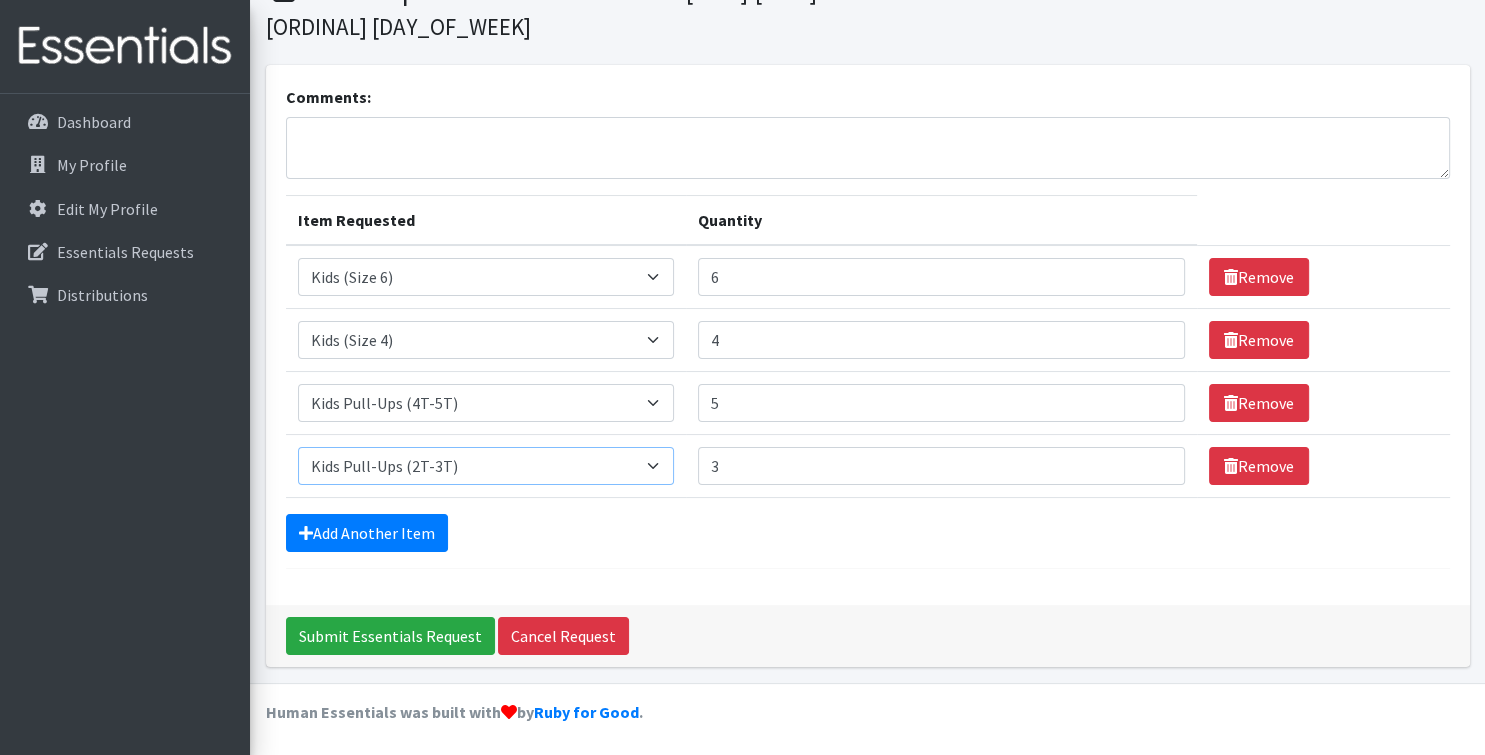 click on "3" at bounding box center [941, 466] 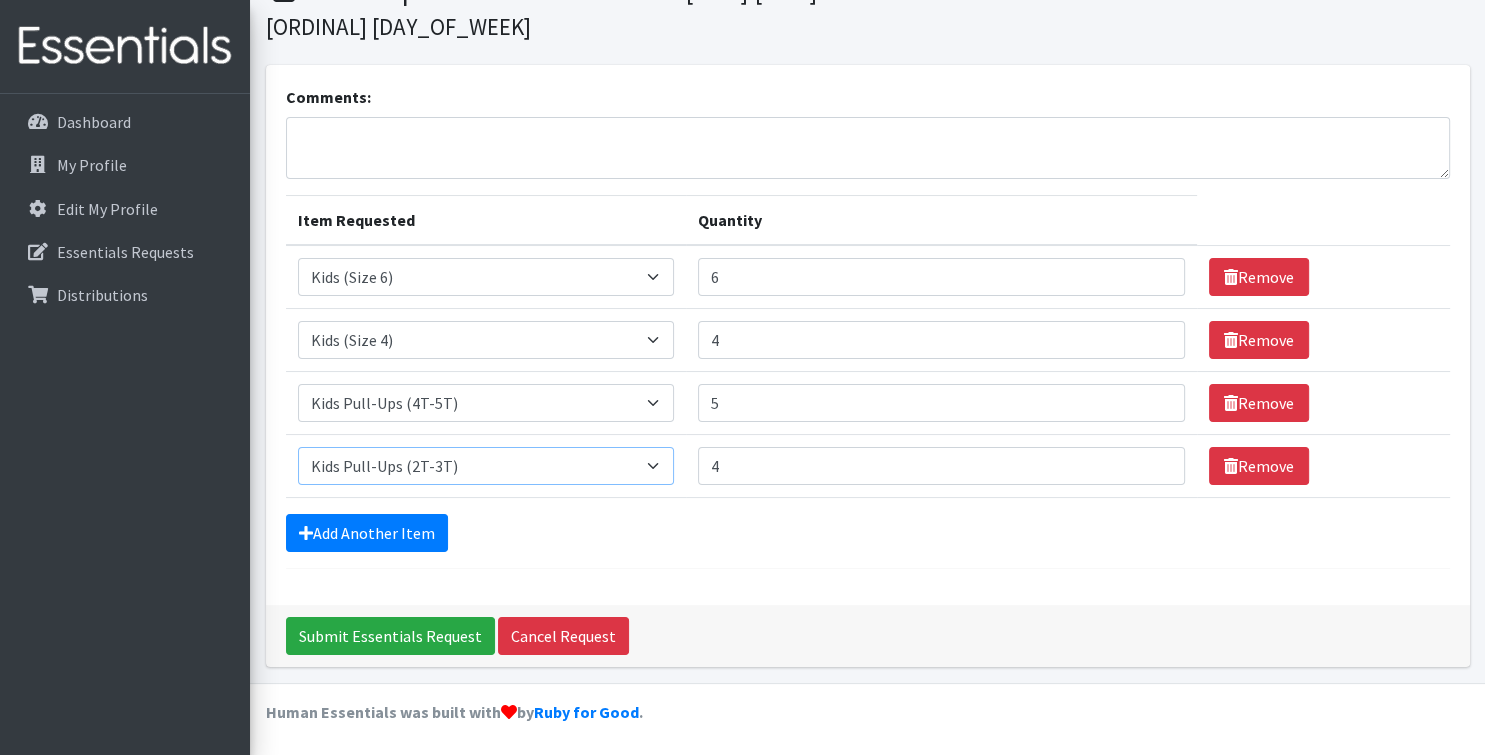 click on "4" at bounding box center [941, 466] 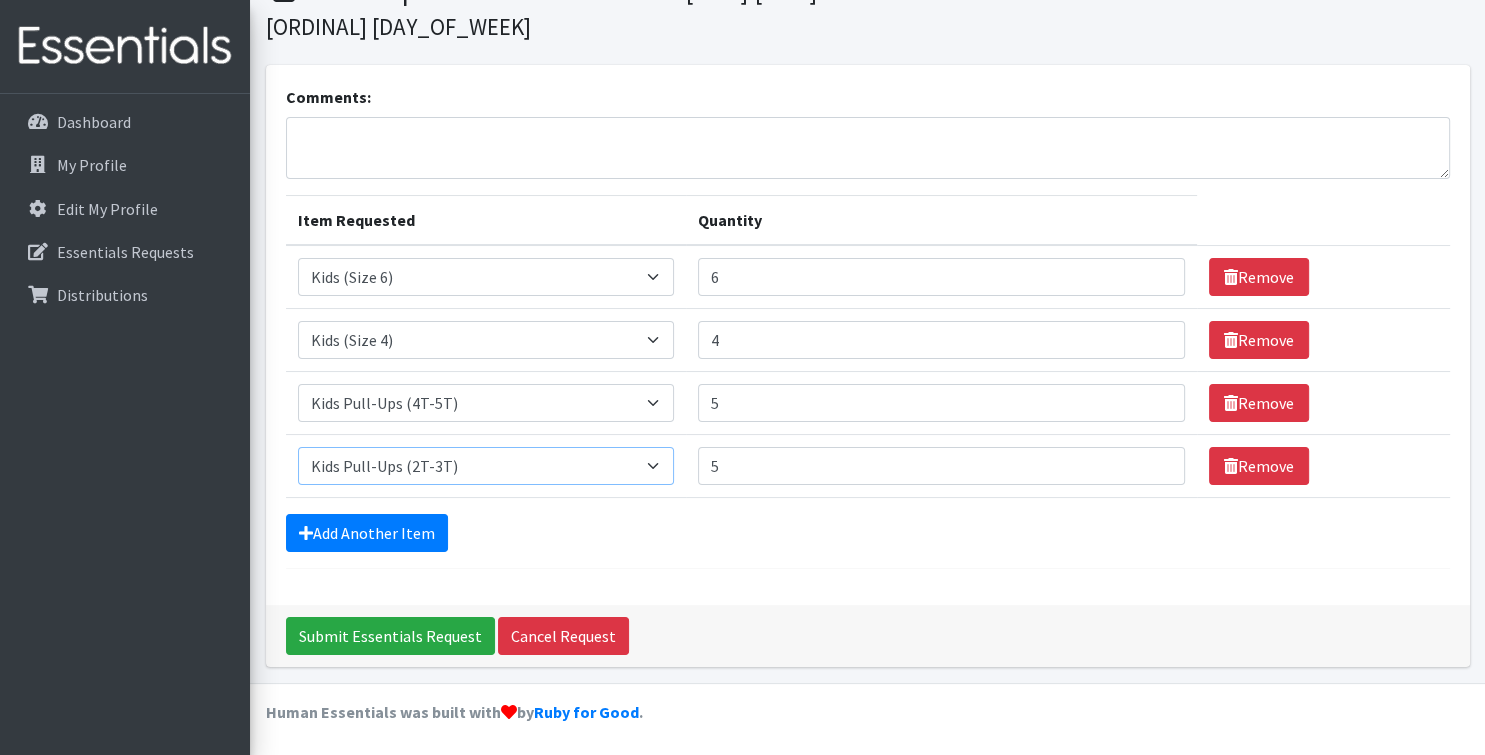 type on "5" 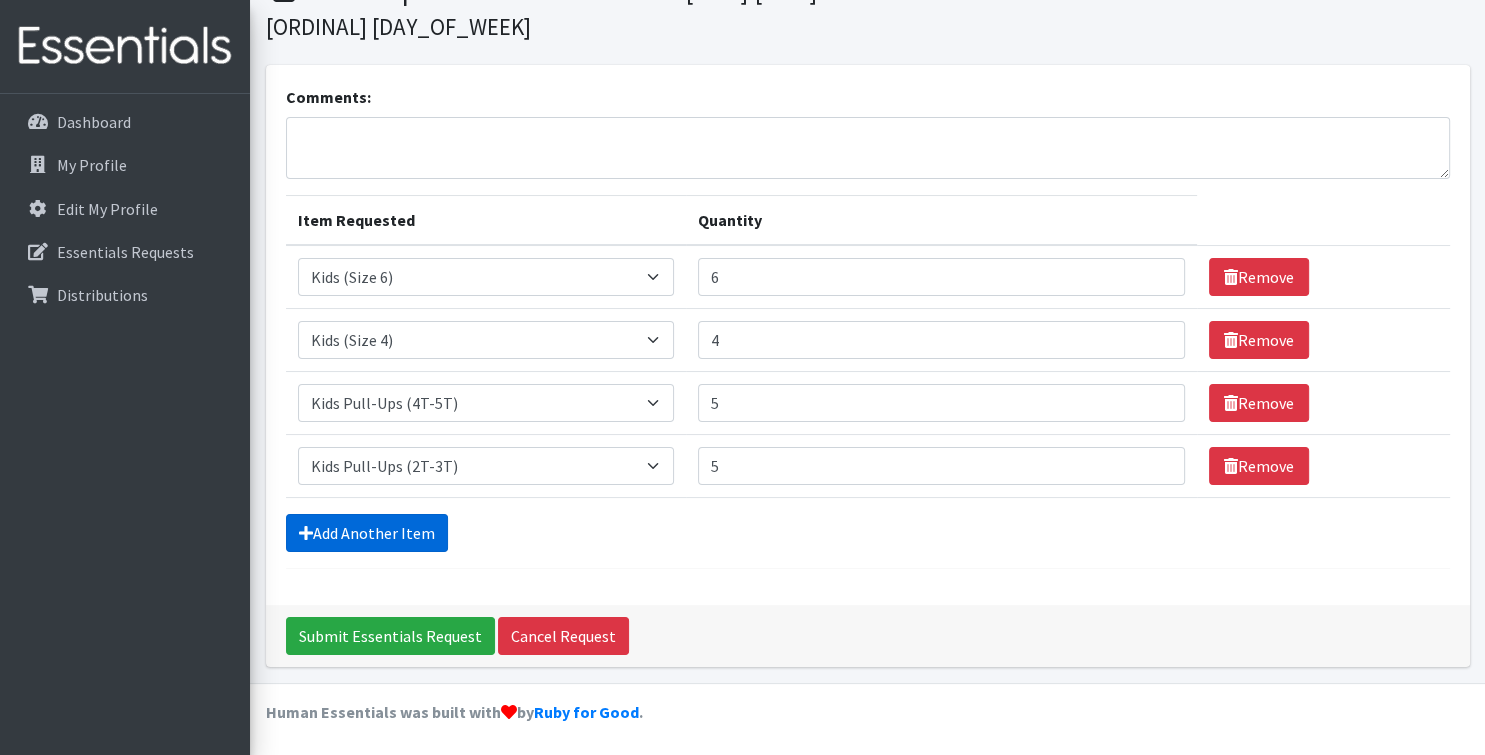 click on "Add Another Item" at bounding box center (367, 533) 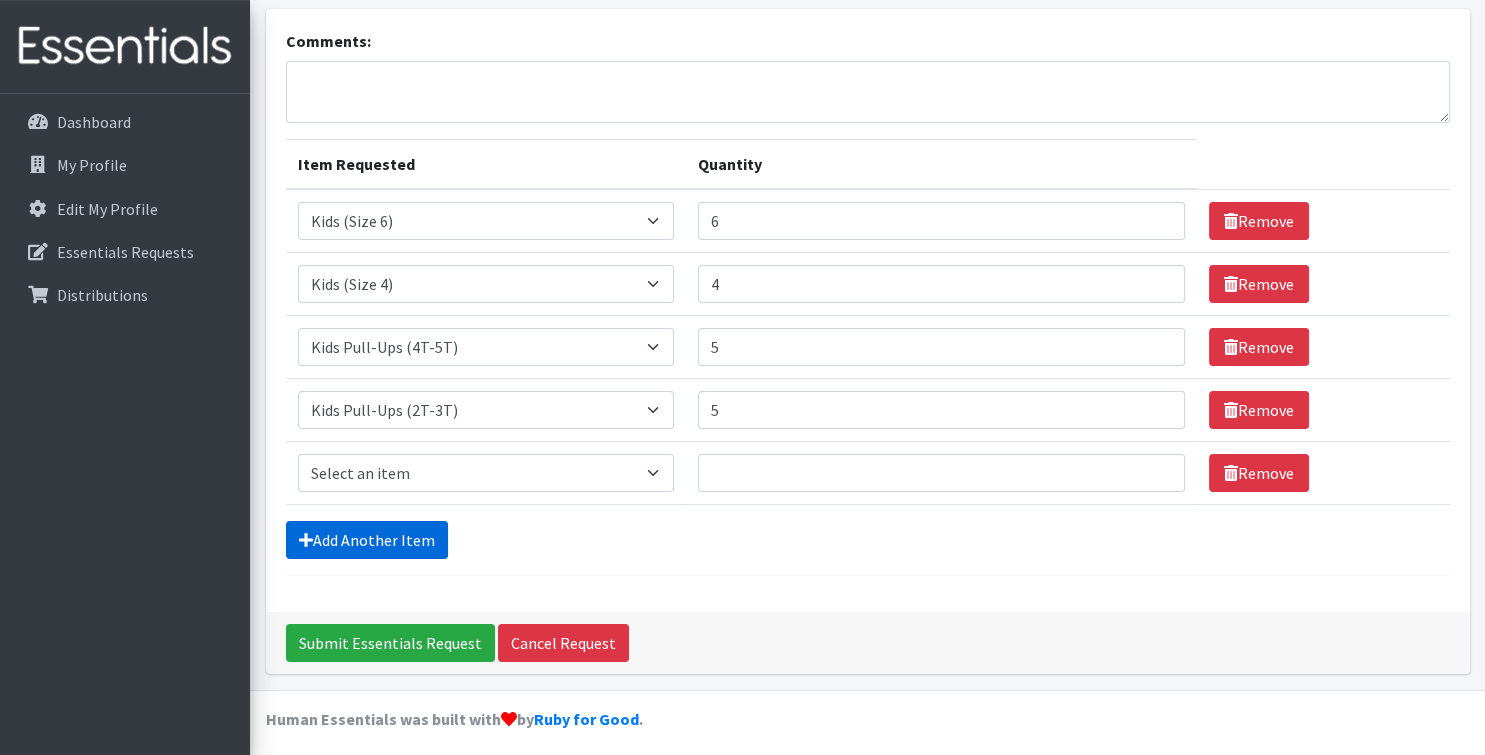 scroll, scrollTop: 161, scrollLeft: 0, axis: vertical 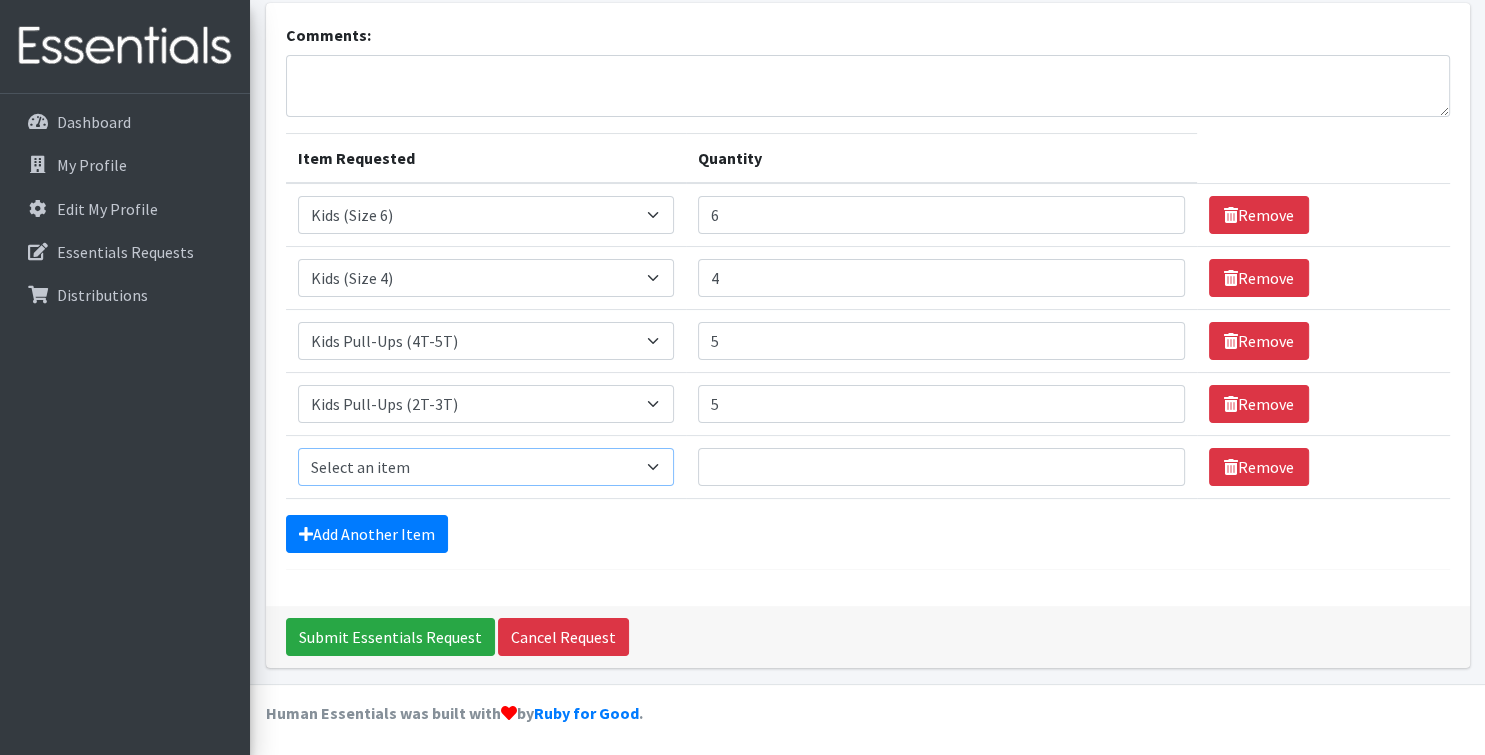 click on "Select an item
Kids (Newborn)
Kids (Size 1)
Kids (Size 2)
Kids (Size 3)
Kids (Size 4)
Kids (Size 5)
Kids (Size 6)
Kids Pull-Ups (2T-3T)
Kids Pull-Ups (3T-4T)
Kids Pull-Ups (4T-5T)
Wipes (Baby)" at bounding box center (486, 467) 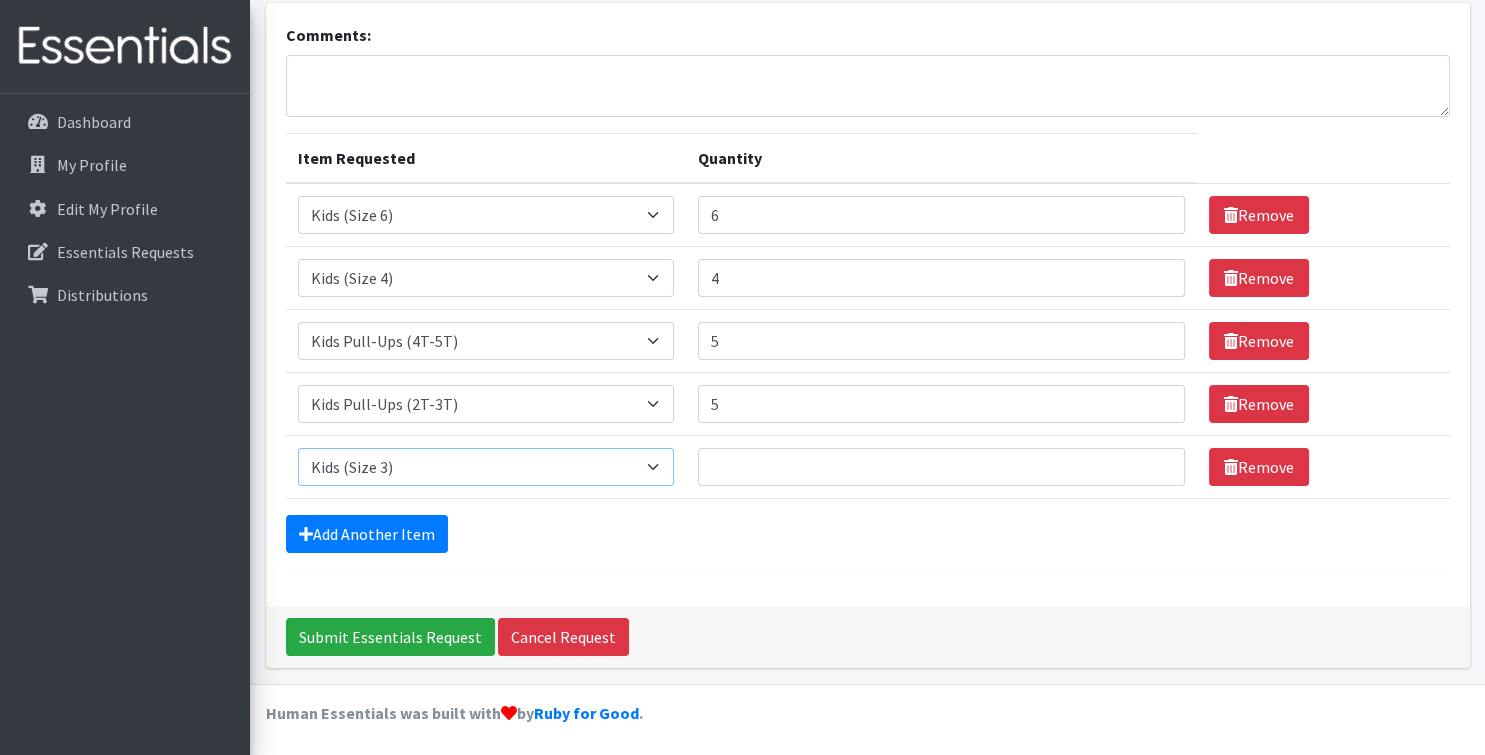 click on "Kids (Size 3)" at bounding box center [0, 0] 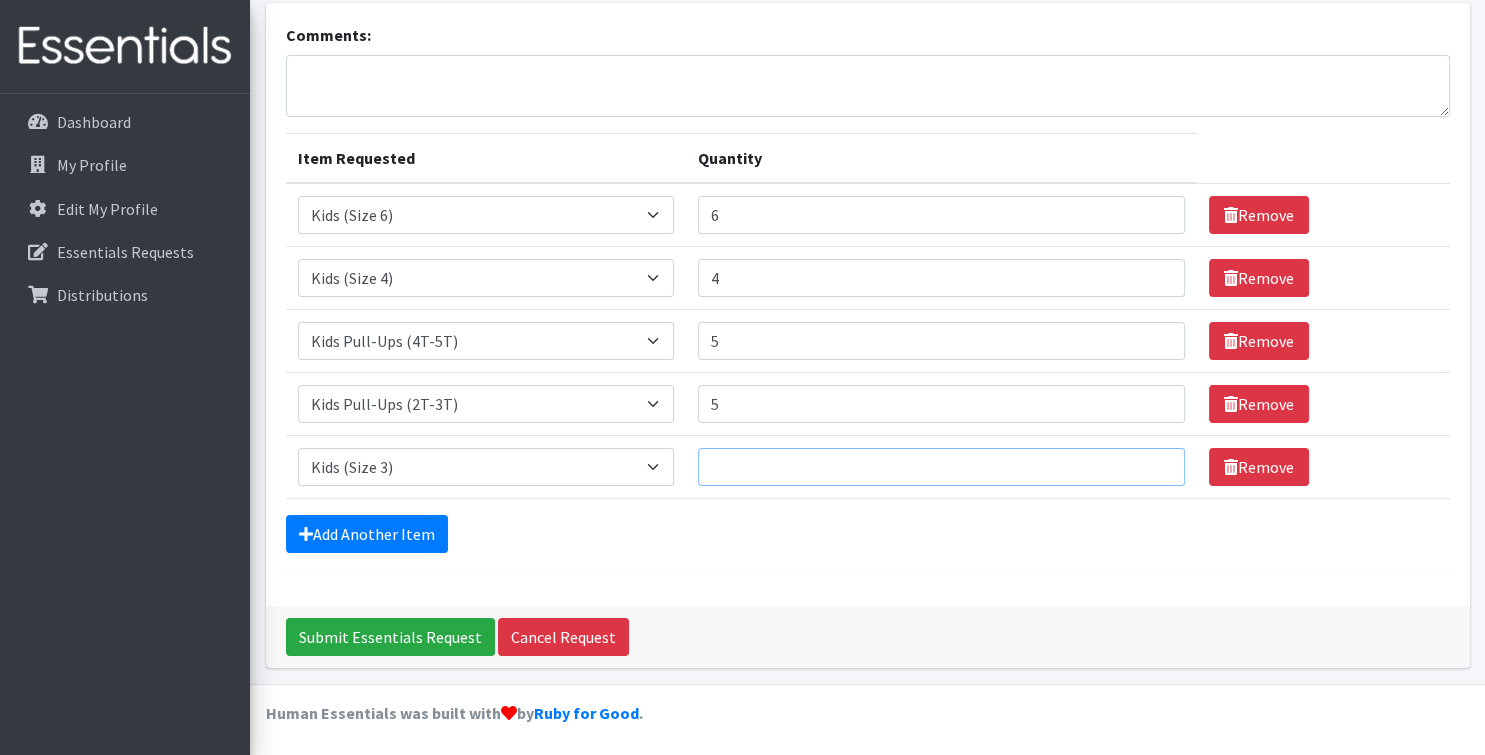 click on "Quantity" at bounding box center [941, 467] 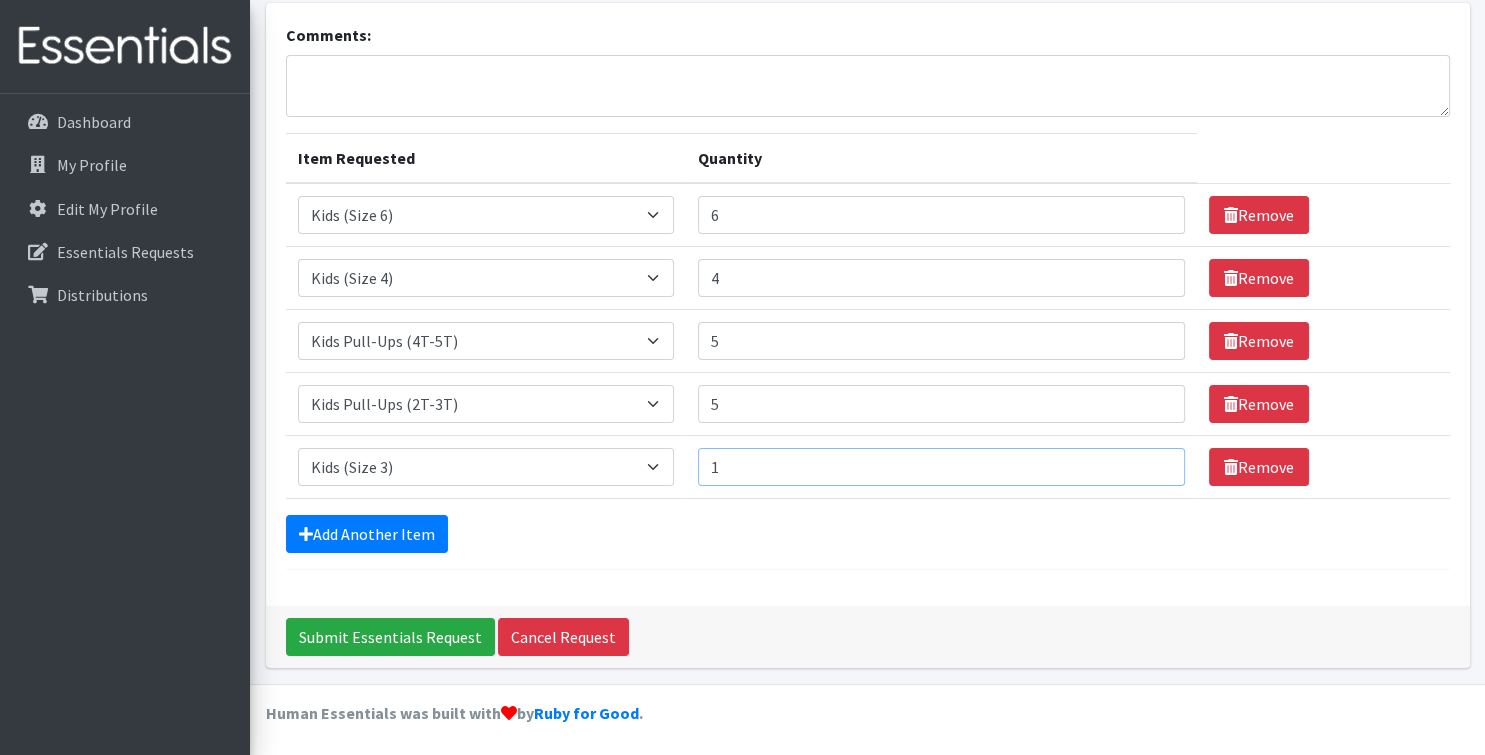 click on "1" at bounding box center (941, 467) 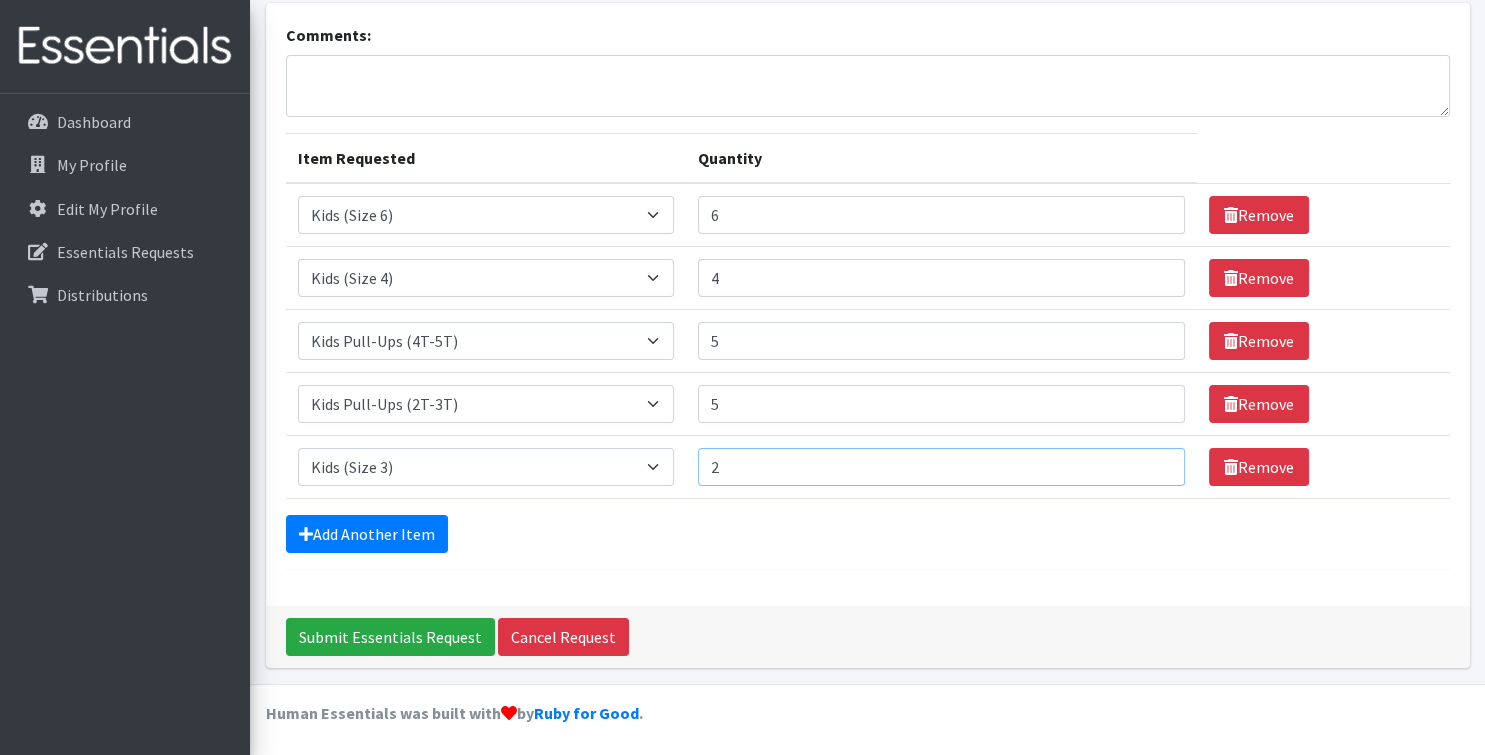 click on "2" at bounding box center (941, 467) 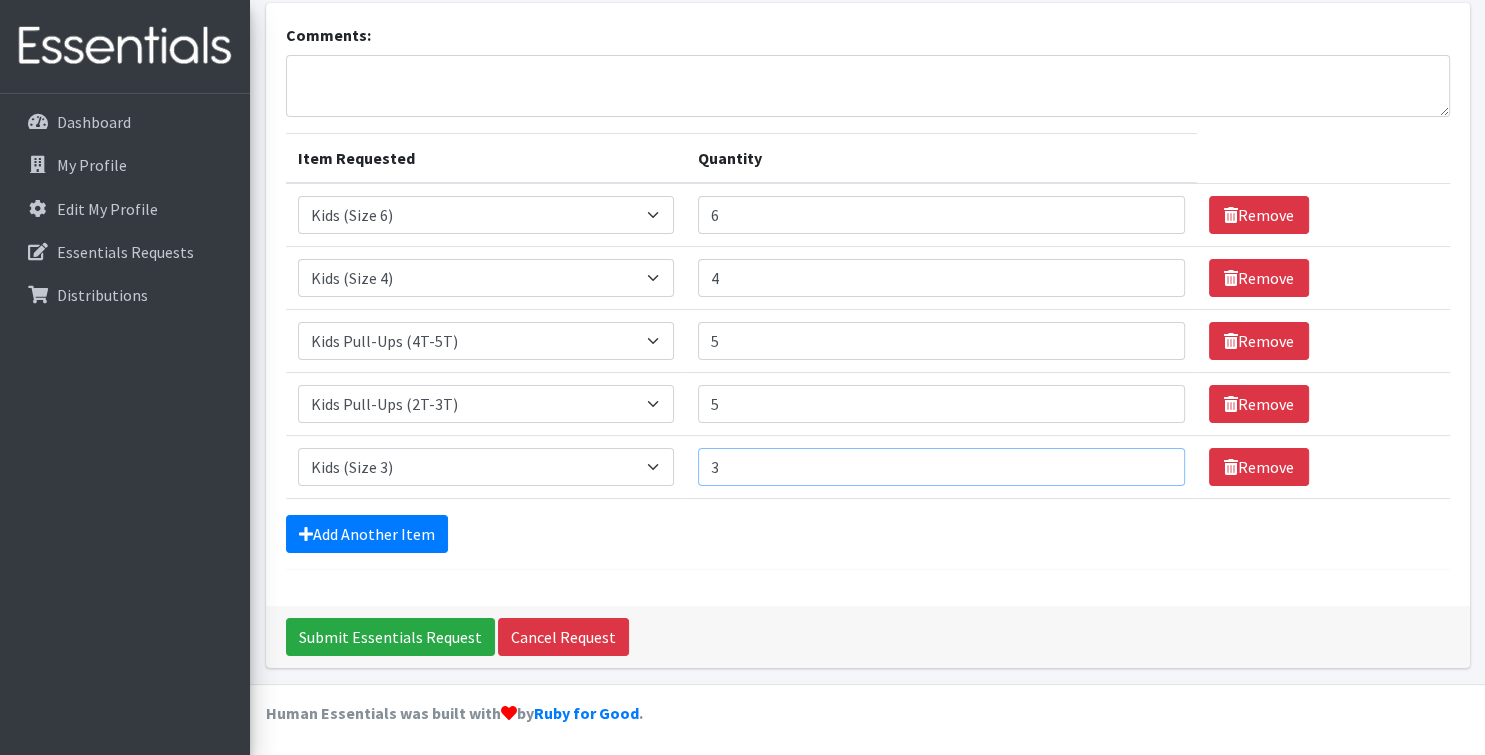 click on "3" at bounding box center (941, 467) 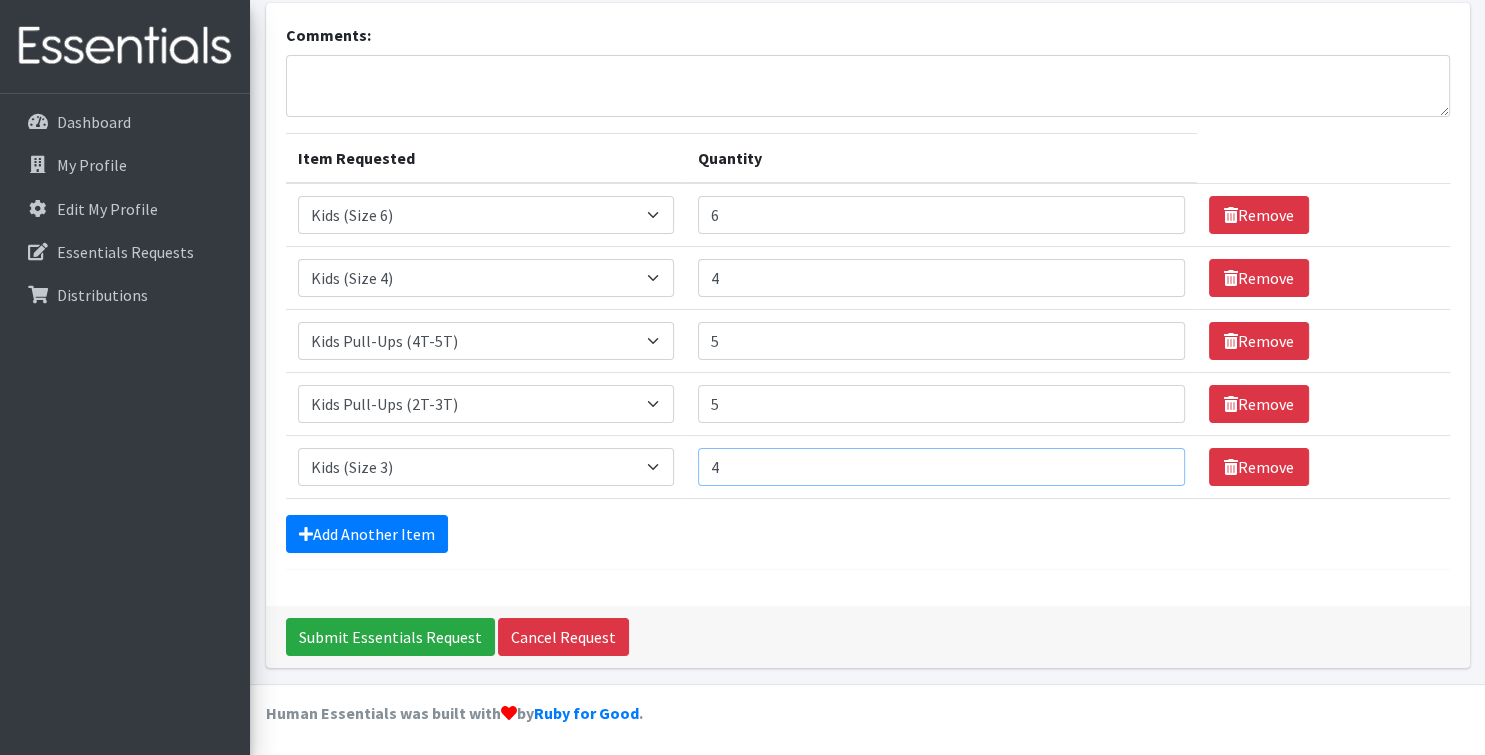 click on "4" at bounding box center (941, 467) 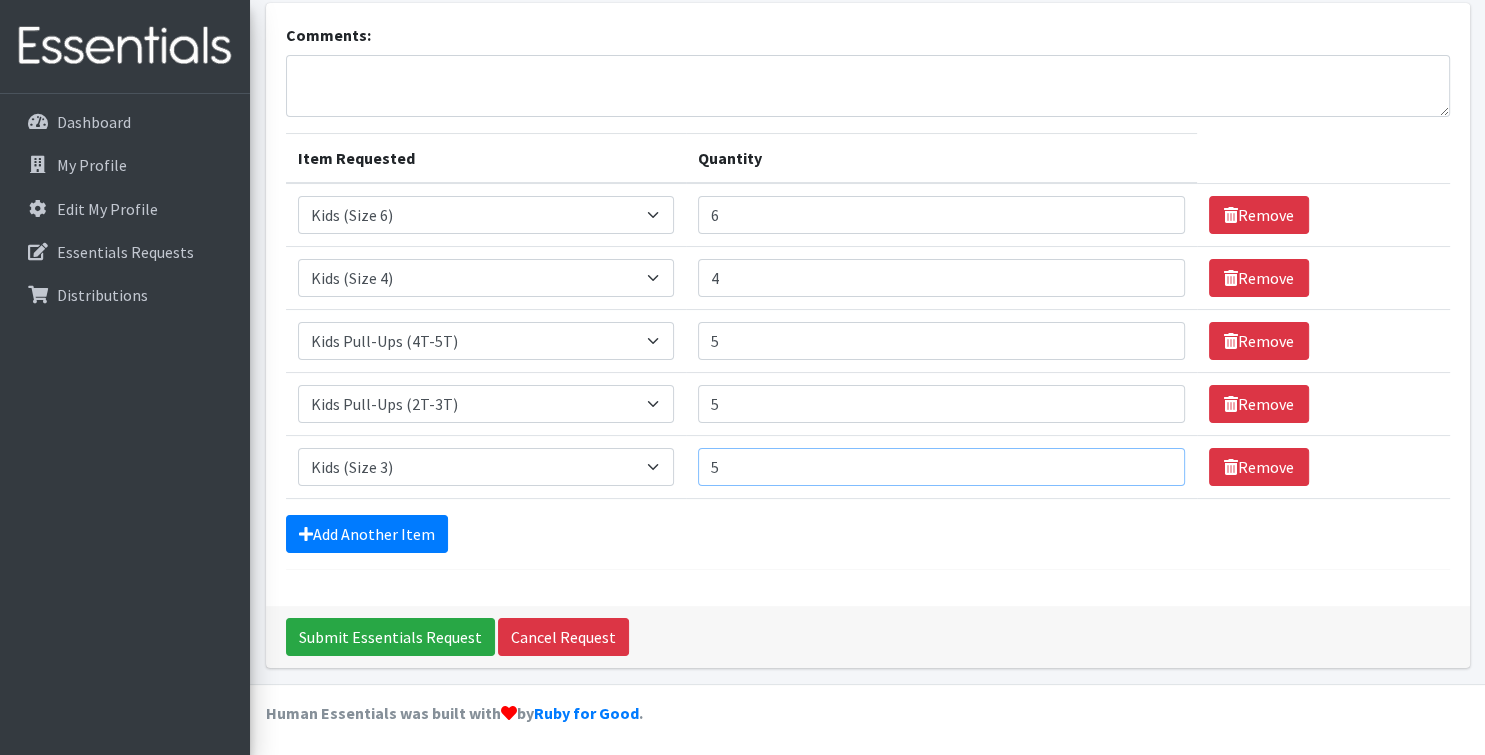 type on "5" 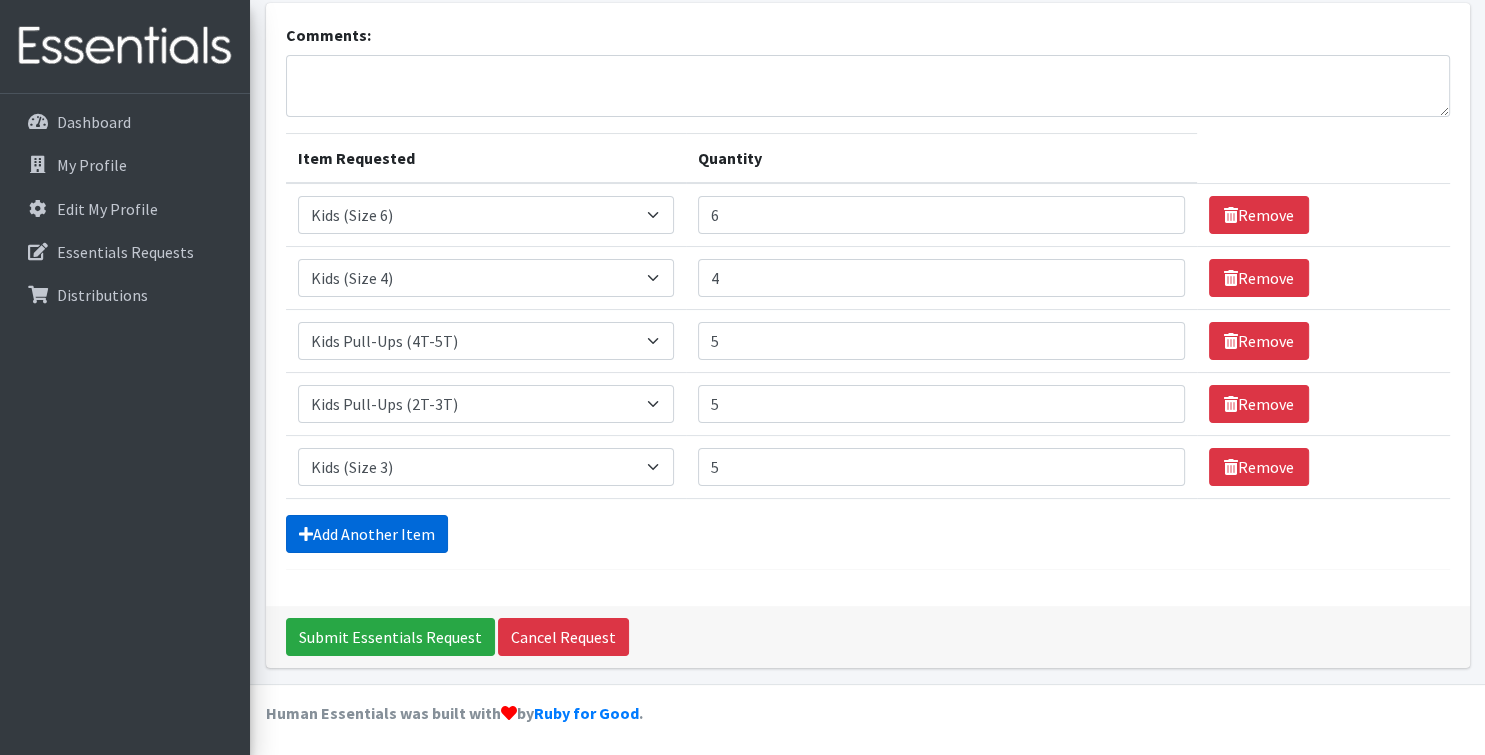 click on "Add Another Item" at bounding box center [367, 534] 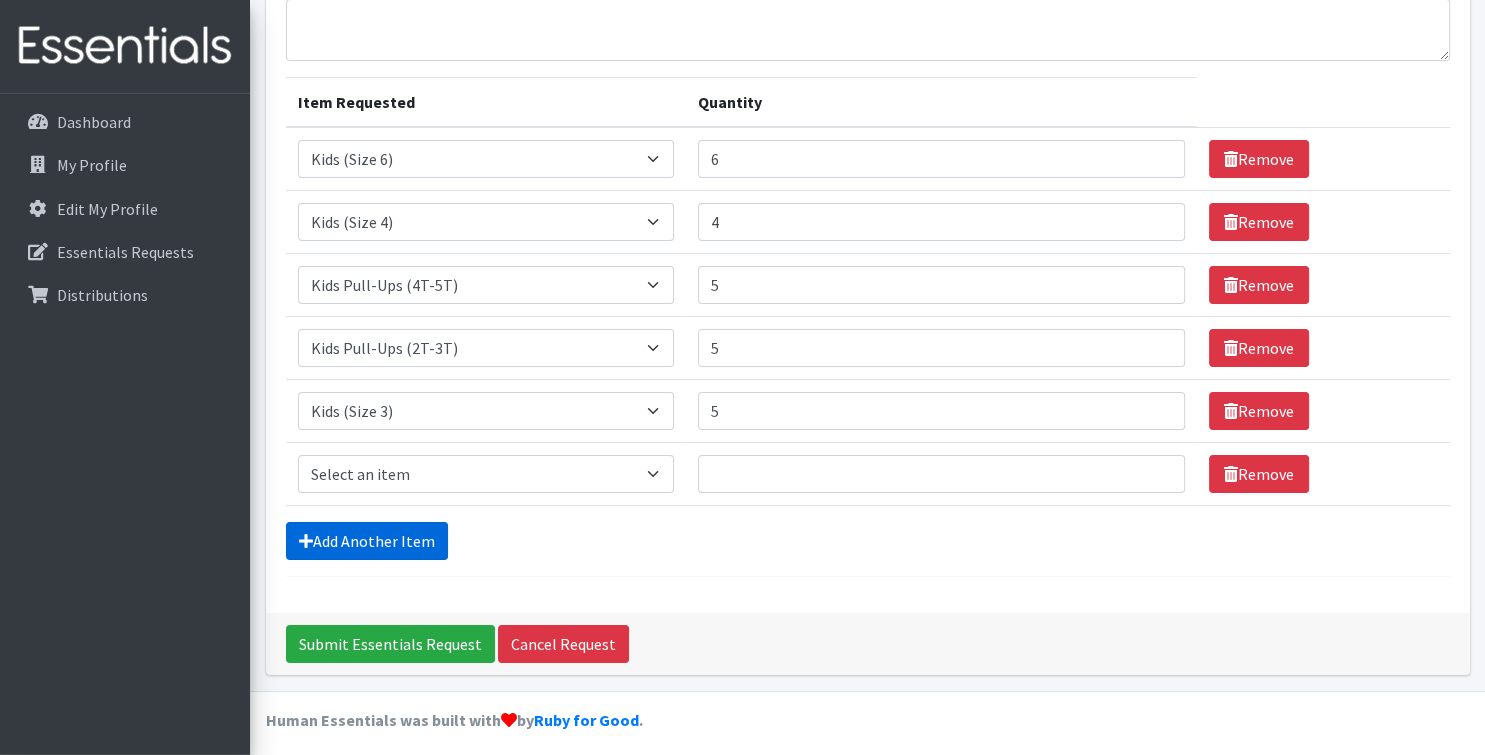 scroll, scrollTop: 224, scrollLeft: 0, axis: vertical 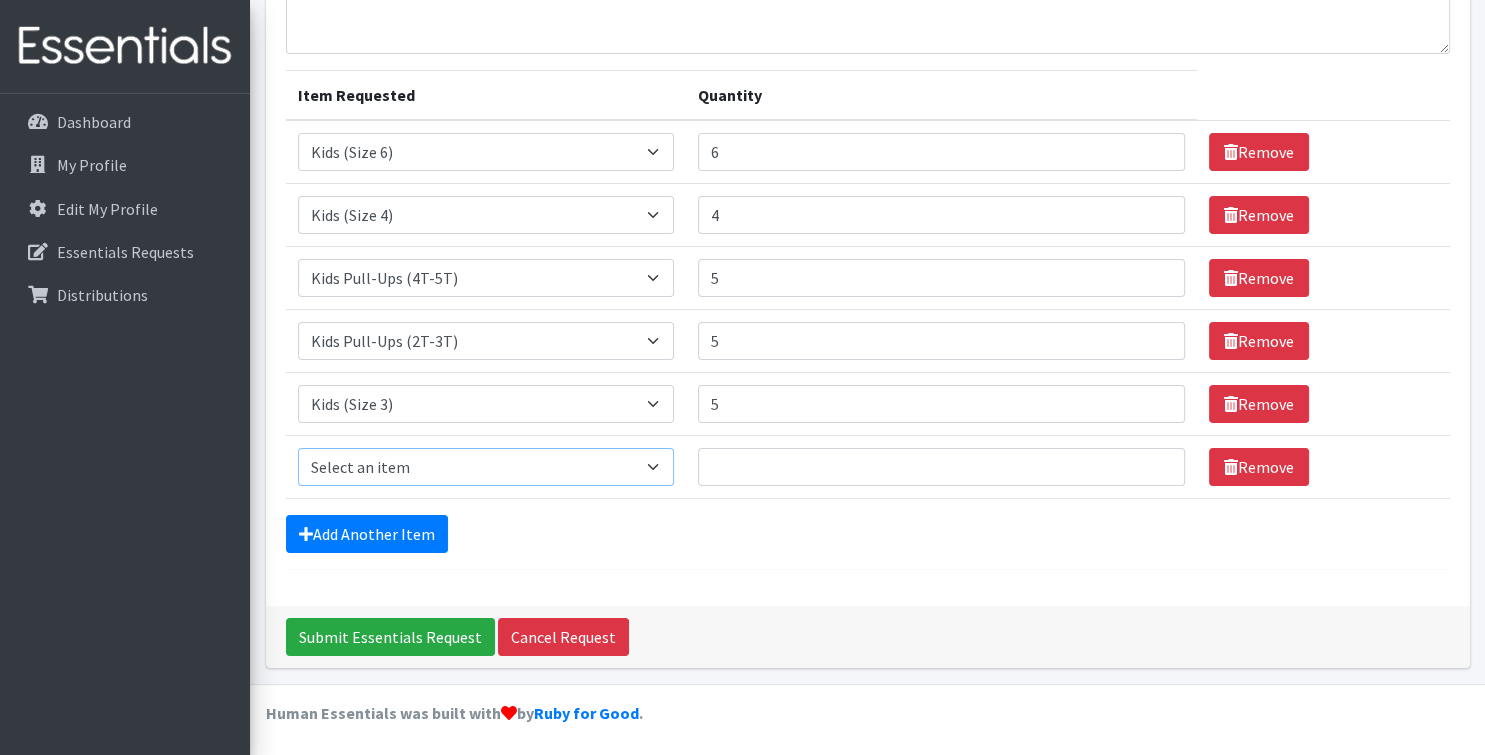 click on "Select an item
Kids (Newborn)
Kids (Size 1)
Kids (Size 2)
Kids (Size 3)
Kids (Size 4)
Kids (Size 5)
Kids (Size 6)
Kids Pull-Ups (2T-3T)
Kids Pull-Ups (3T-4T)
Kids Pull-Ups (4T-5T)
Wipes (Baby)" at bounding box center [486, 467] 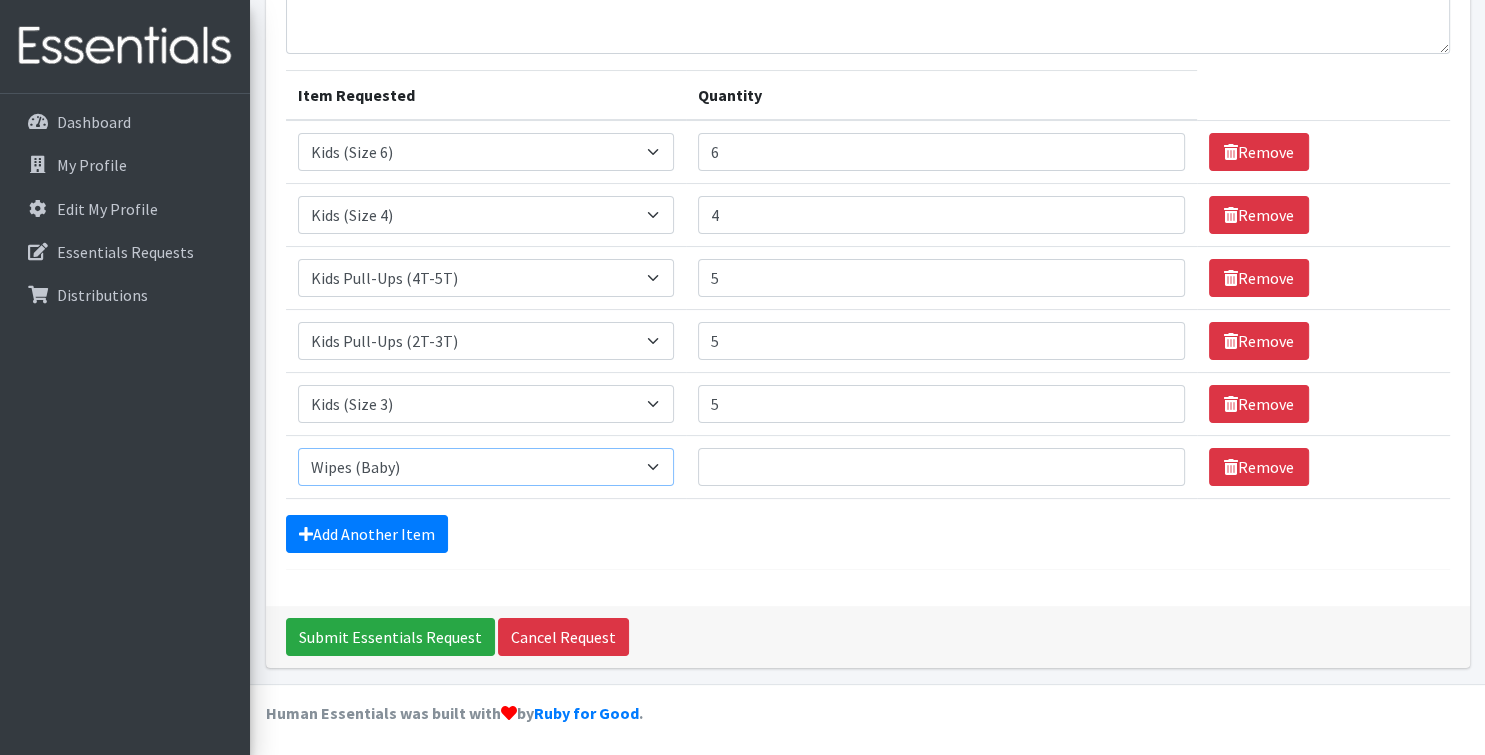 click on "Wipes (Baby)" at bounding box center [0, 0] 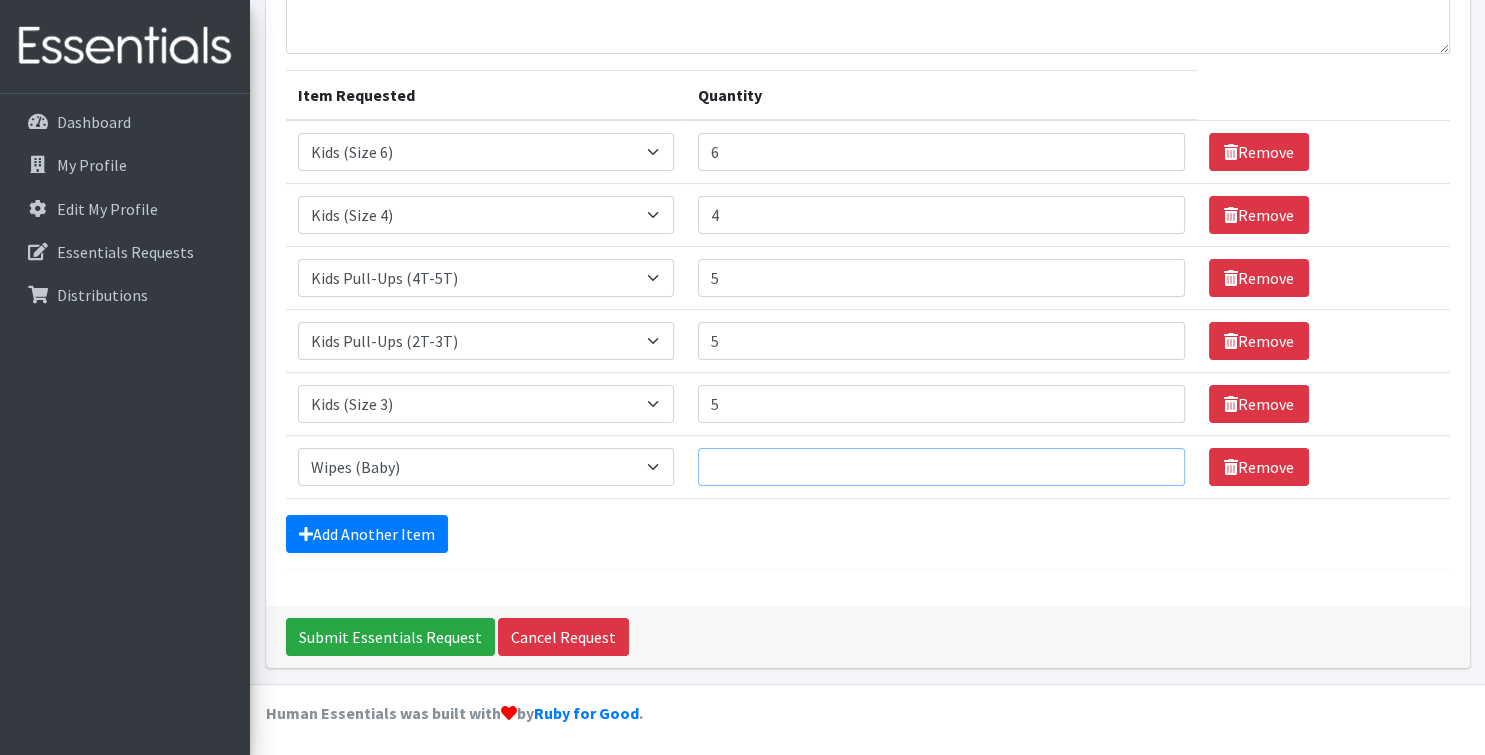 click on "Quantity" at bounding box center (941, 467) 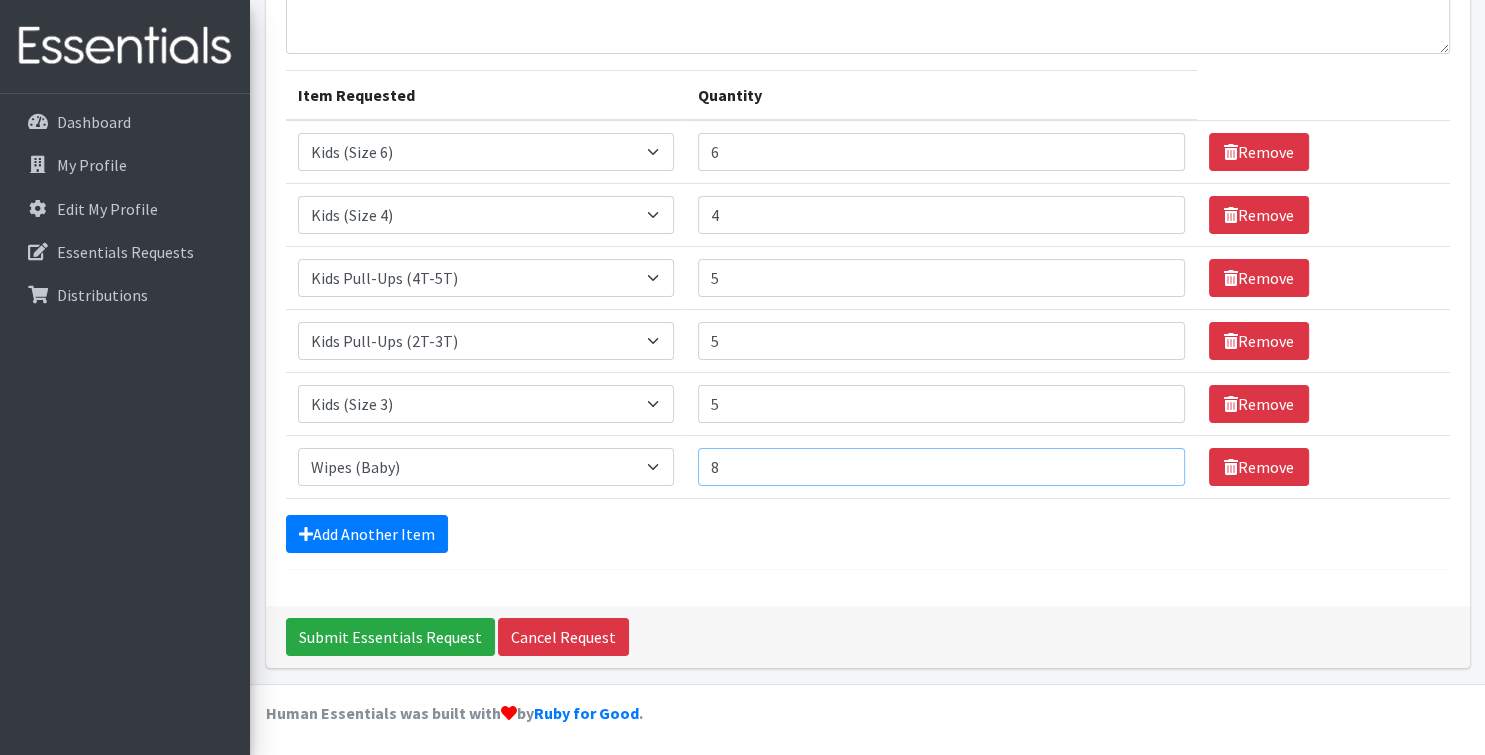 type on "8" 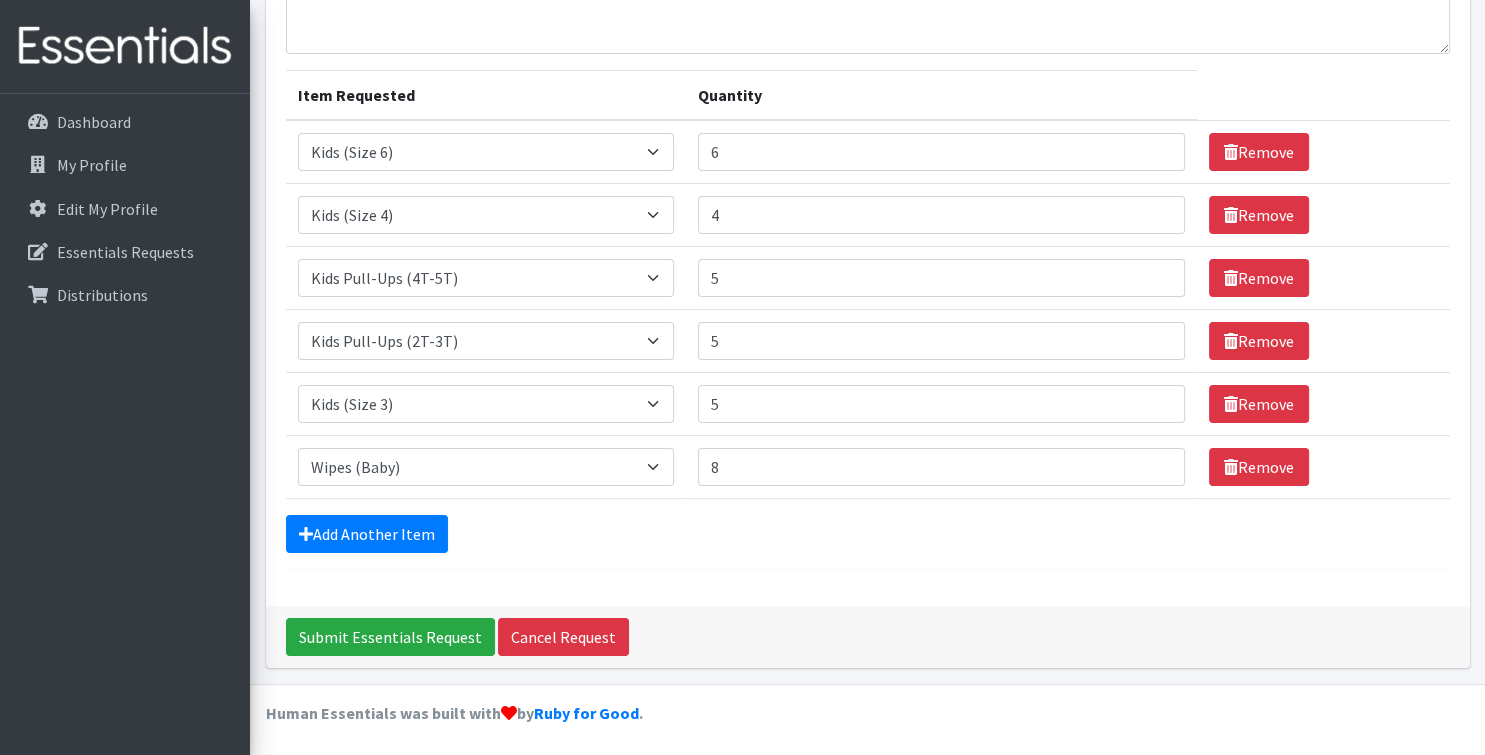 click on "Comments:
Item Requested
Quantity
Item Requested
Select an item
Kids (Newborn)
Kids (Size 1)
Kids (Size 2)
Kids (Size 3)
Kids (Size 4)
Kids (Size 5)
Kids (Size 6)
Kids Pull-Ups (2T-3T)
Kids Pull-Ups (3T-4T)
Kids Pull-Ups (4T-5T)
Wipes (Baby)
Quantity
6
Remove
Item Requested
Select an item
Kids (Newborn)
Kids (Size 1)
Kids (Size 2)
Kids (Size 3)
Kids (Size 4)
Kids (Size 5)
Kids (Size 6)
Kids Pull-Ups (2T-3T)
Kids Pull-Ups (3T-4T)
Kids Pull-Ups (4T-5T)
Wipes (Baby)
Quantity
4
Remove
Item Requested
Select an item
Kids (Newborn)
Kids (Size 1)" at bounding box center (868, 273) 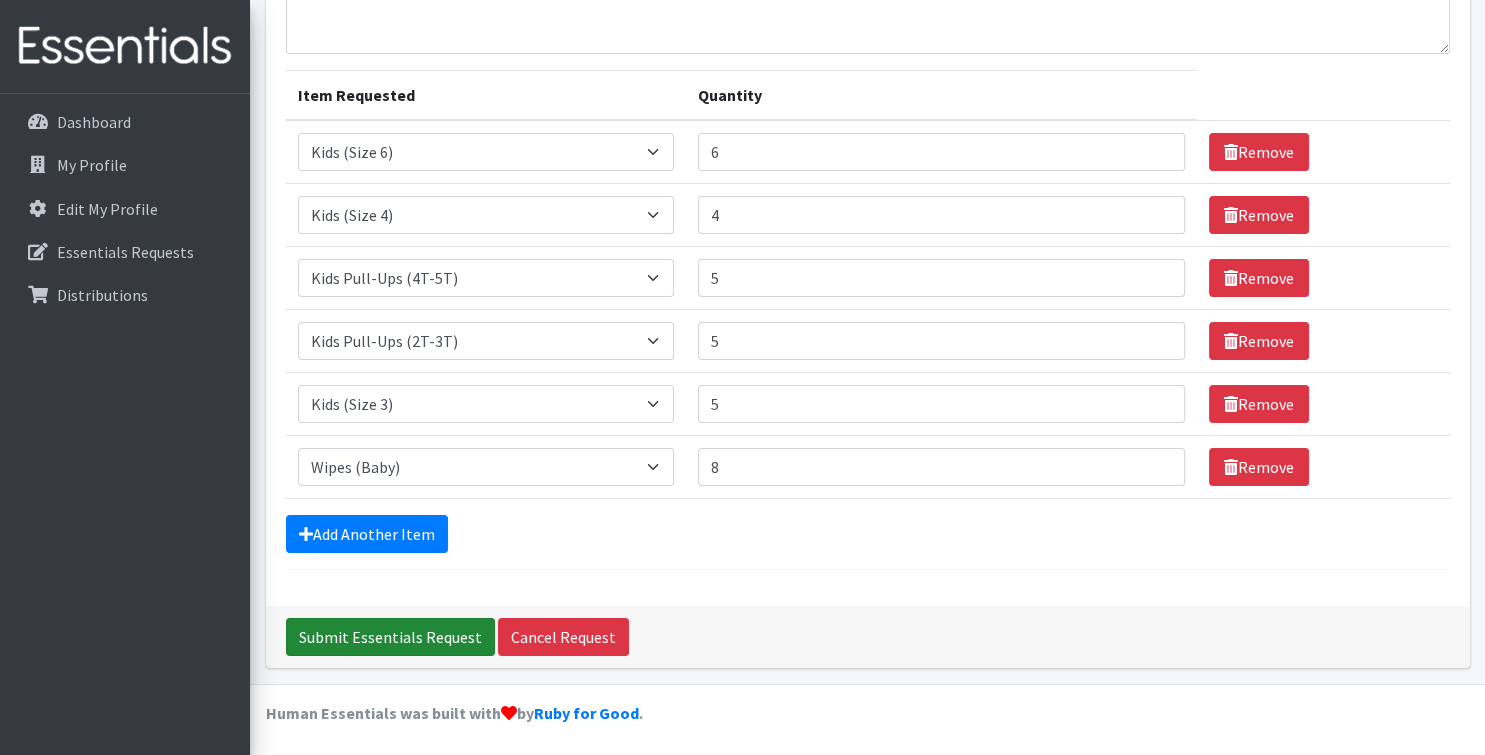 click on "Submit Essentials Request" at bounding box center (390, 637) 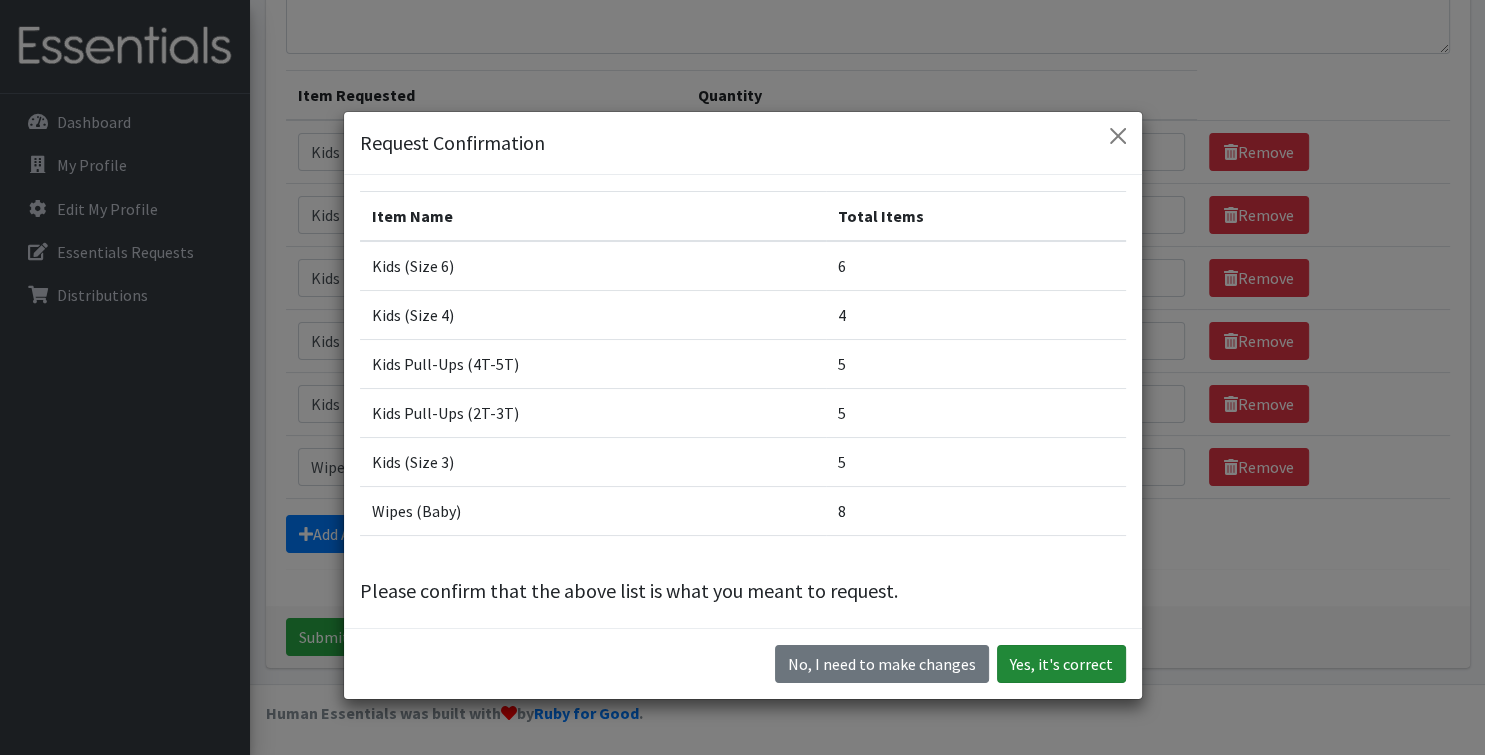 click on "Yes, it's correct" at bounding box center [1061, 664] 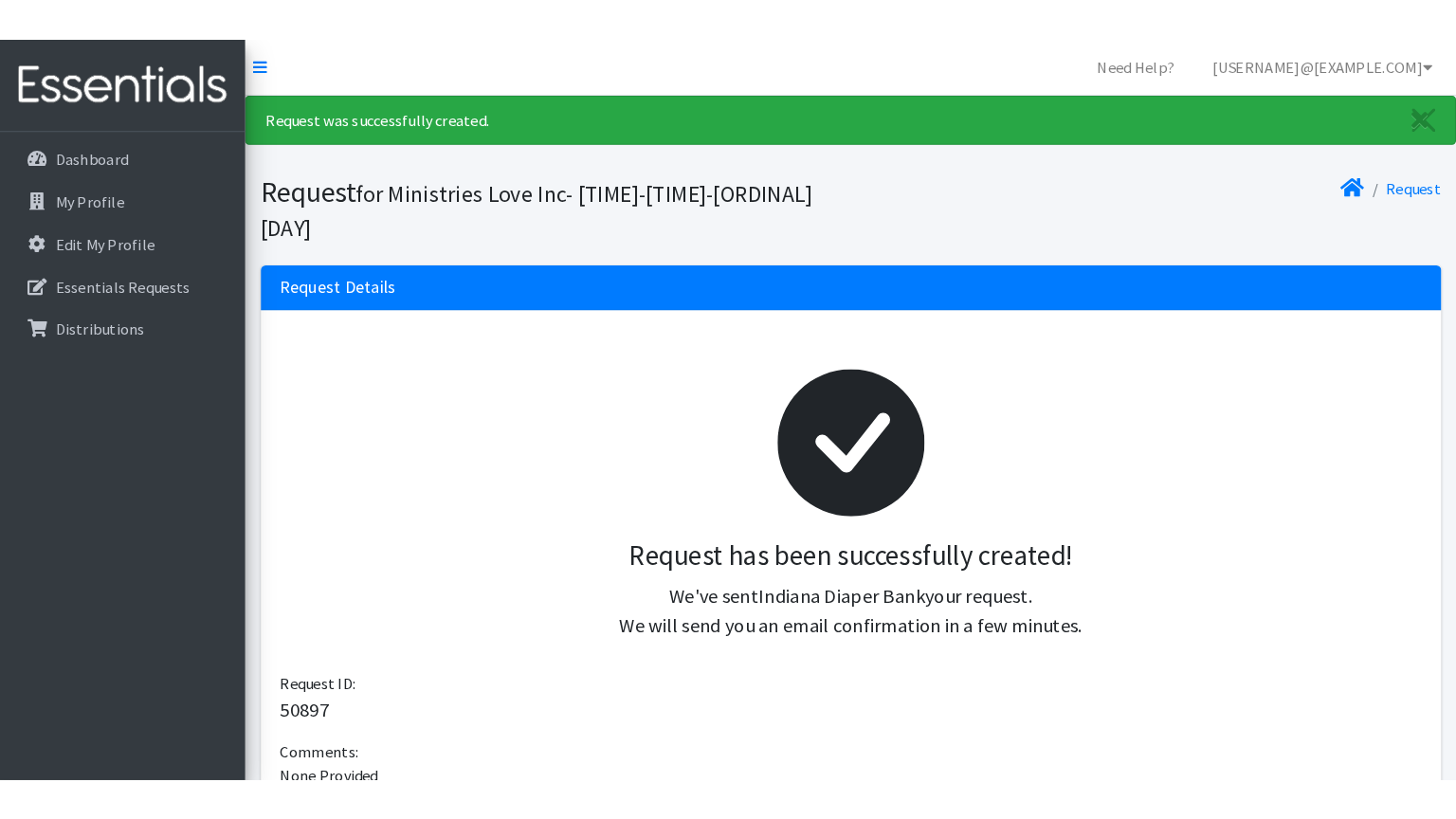 scroll, scrollTop: 0, scrollLeft: 0, axis: both 